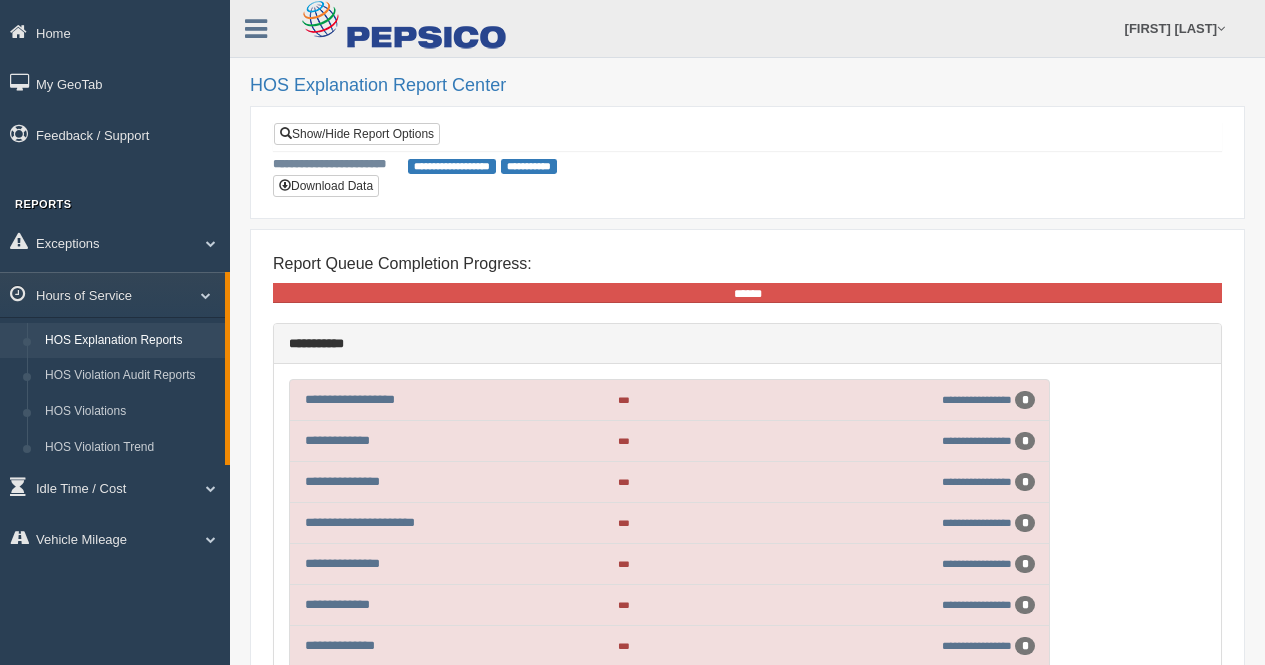 scroll, scrollTop: 0, scrollLeft: 0, axis: both 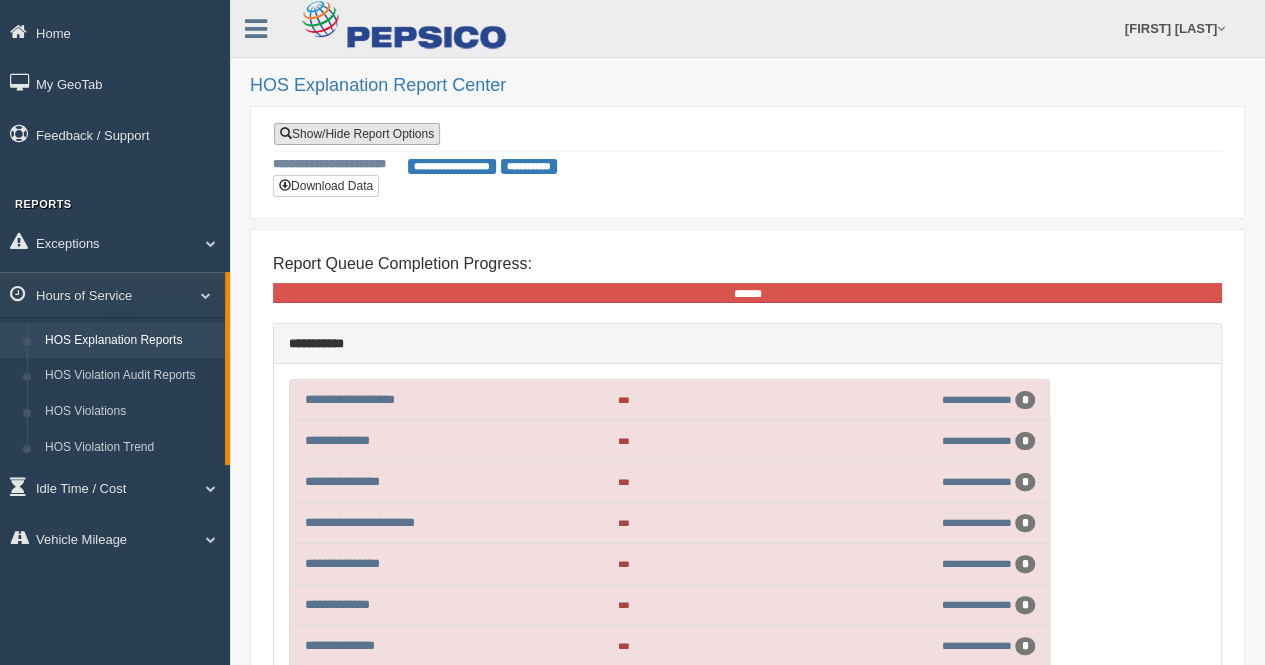click on "Show/Hide Report Options" at bounding box center [357, 134] 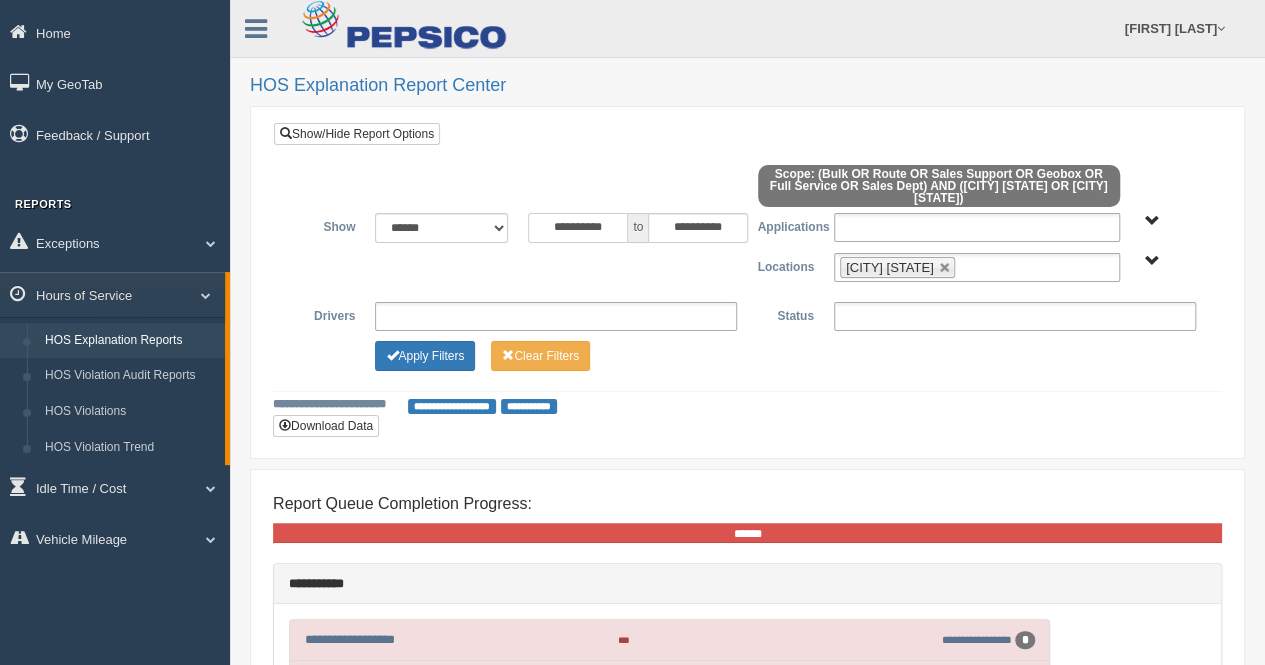 click on "**********" at bounding box center [578, 228] 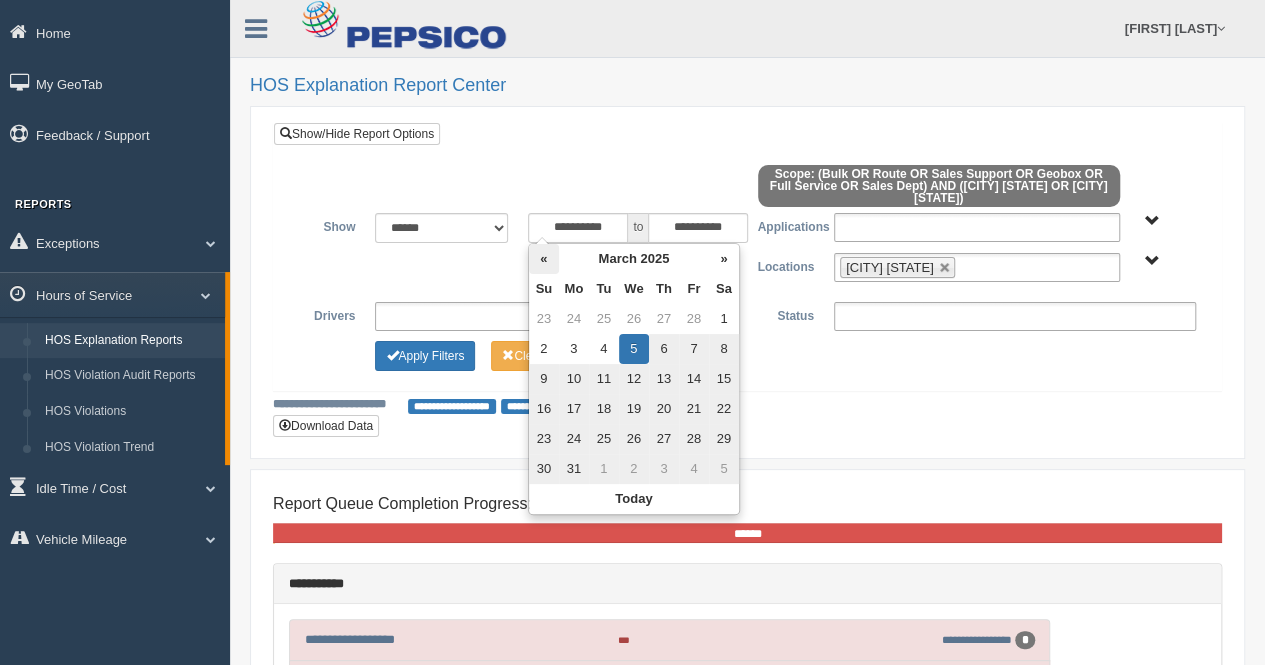 click on "«" at bounding box center [544, 259] 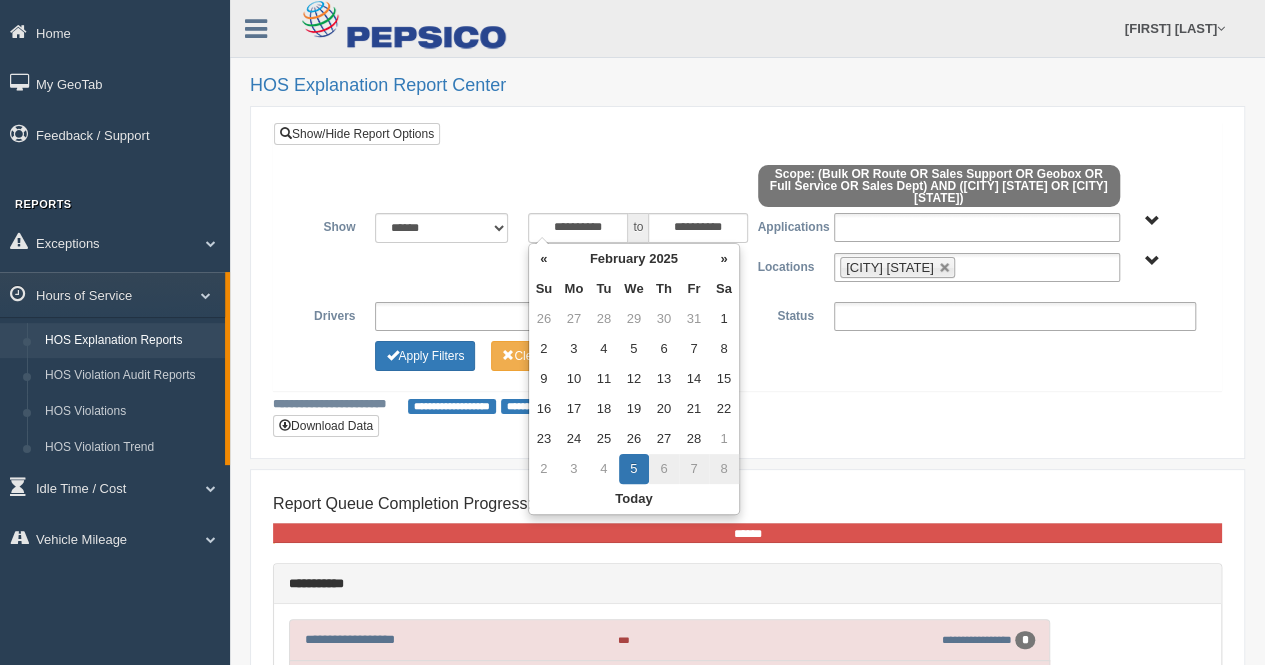 click on "5" at bounding box center (634, 469) 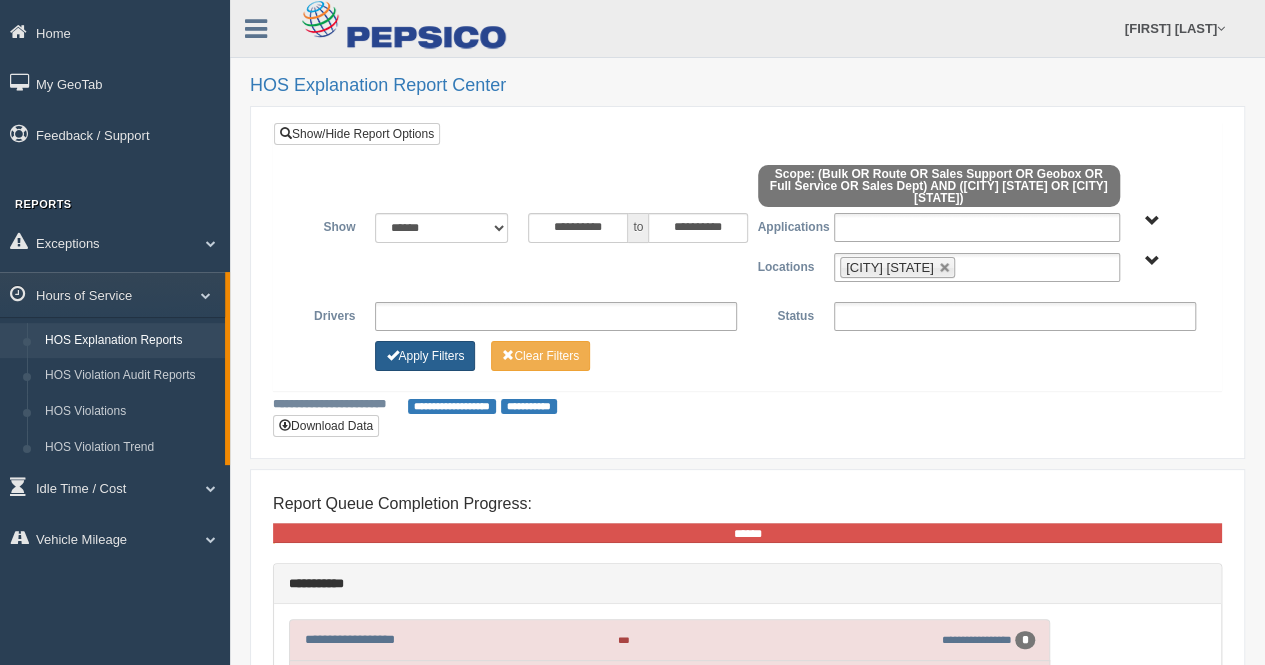 click on "Apply Filters" at bounding box center (425, 356) 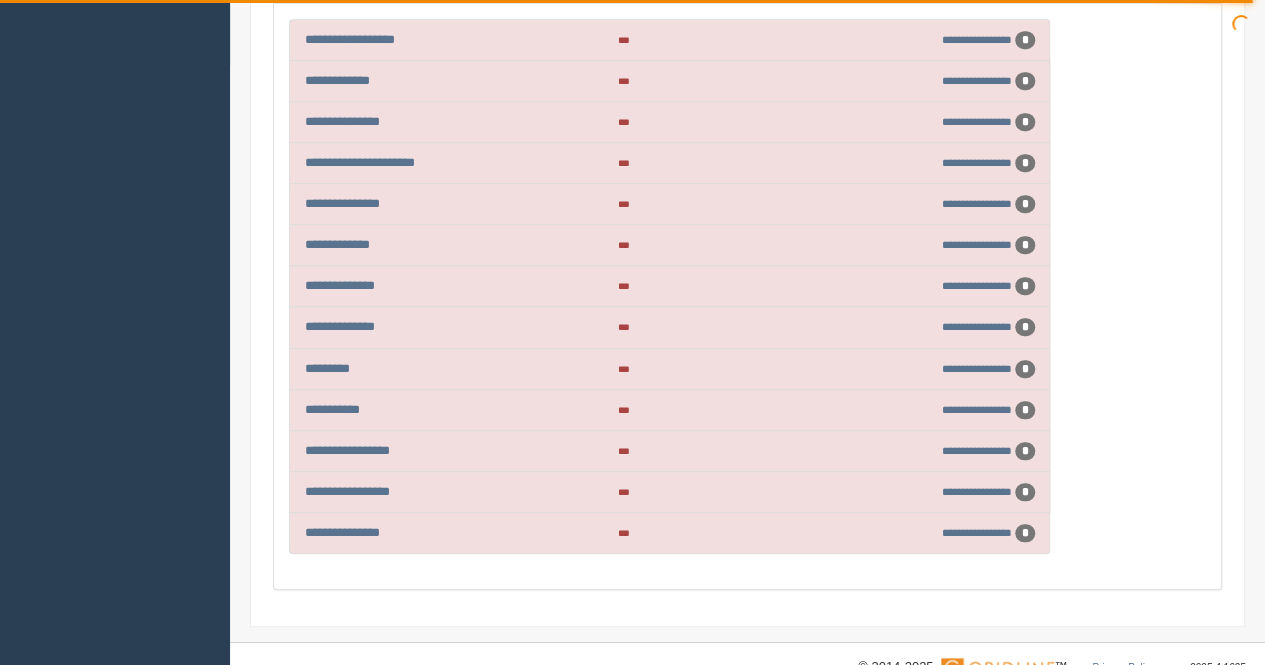 scroll, scrollTop: 500, scrollLeft: 0, axis: vertical 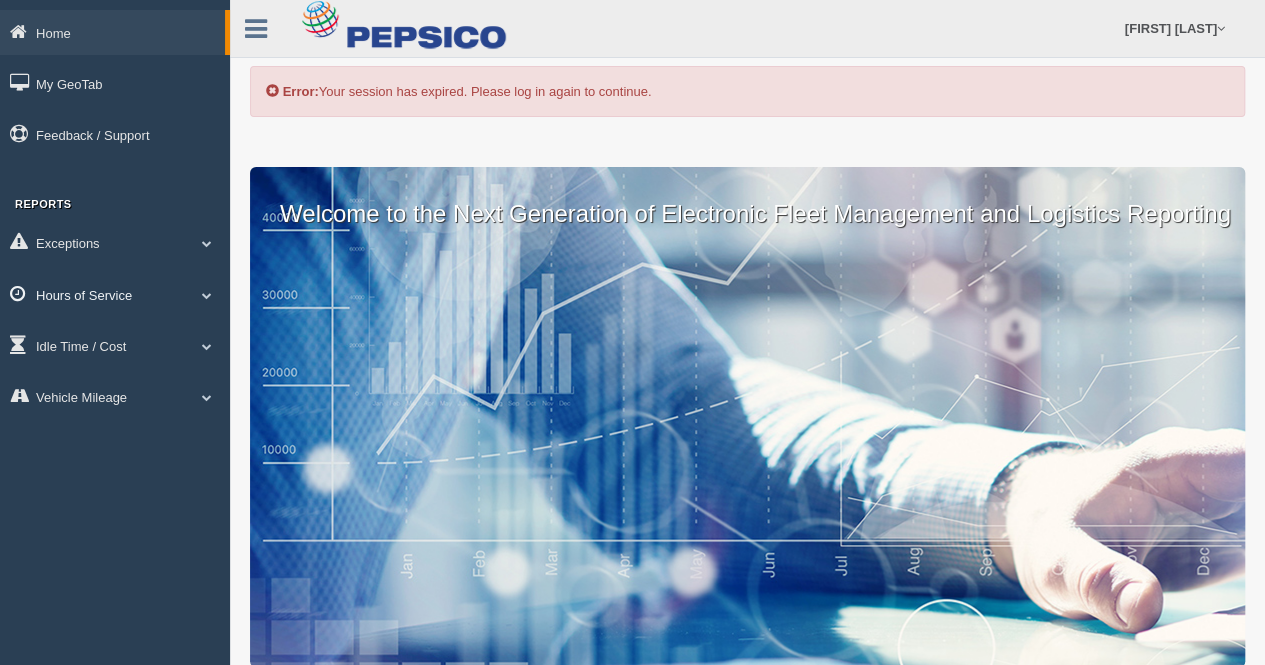click on "Hours of Service" at bounding box center (115, 294) 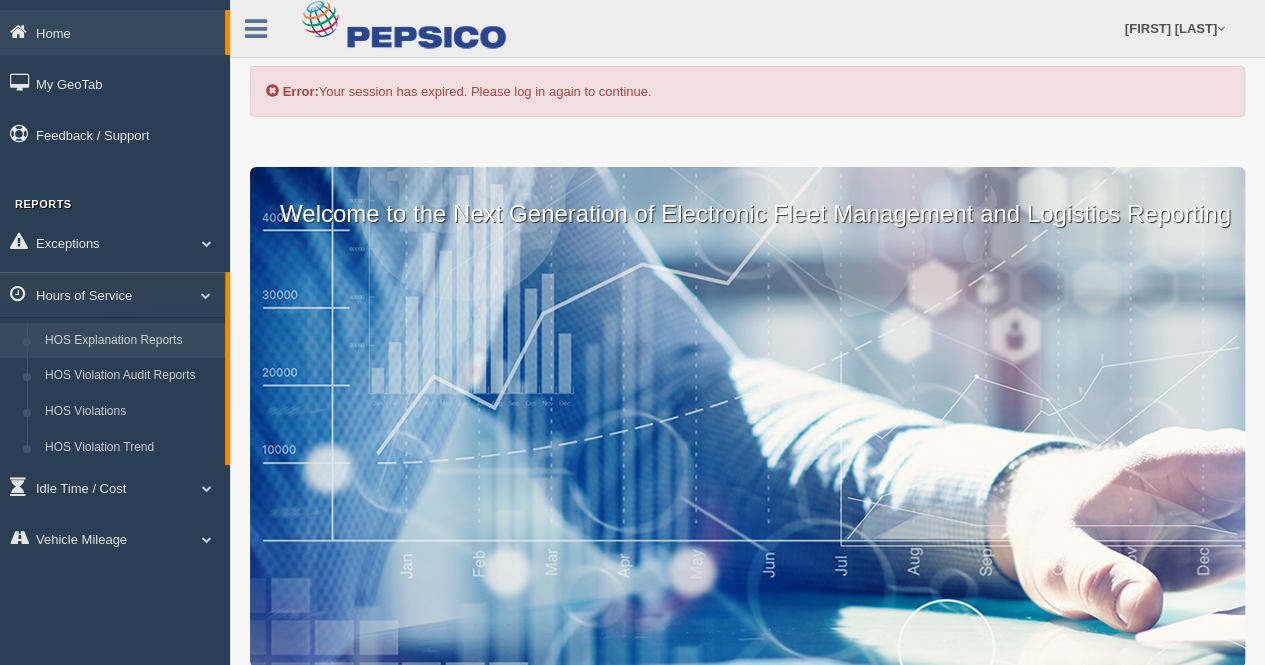 click on "HOS Explanation Reports" at bounding box center [130, 341] 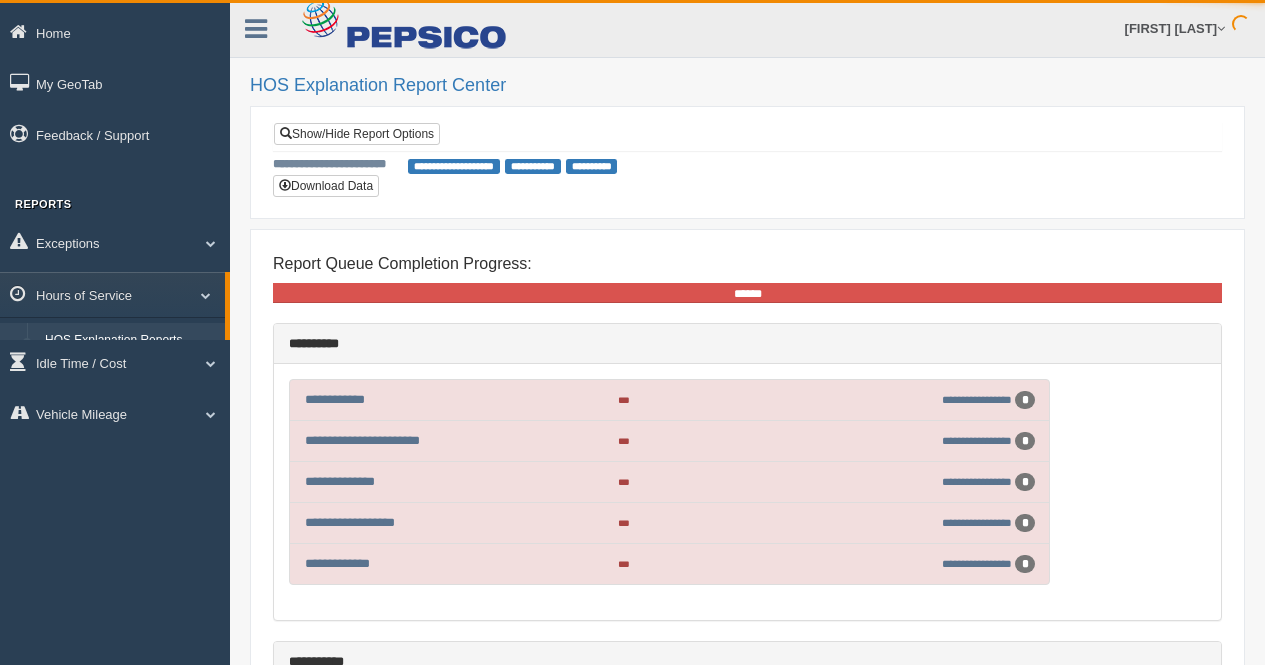 scroll, scrollTop: 0, scrollLeft: 0, axis: both 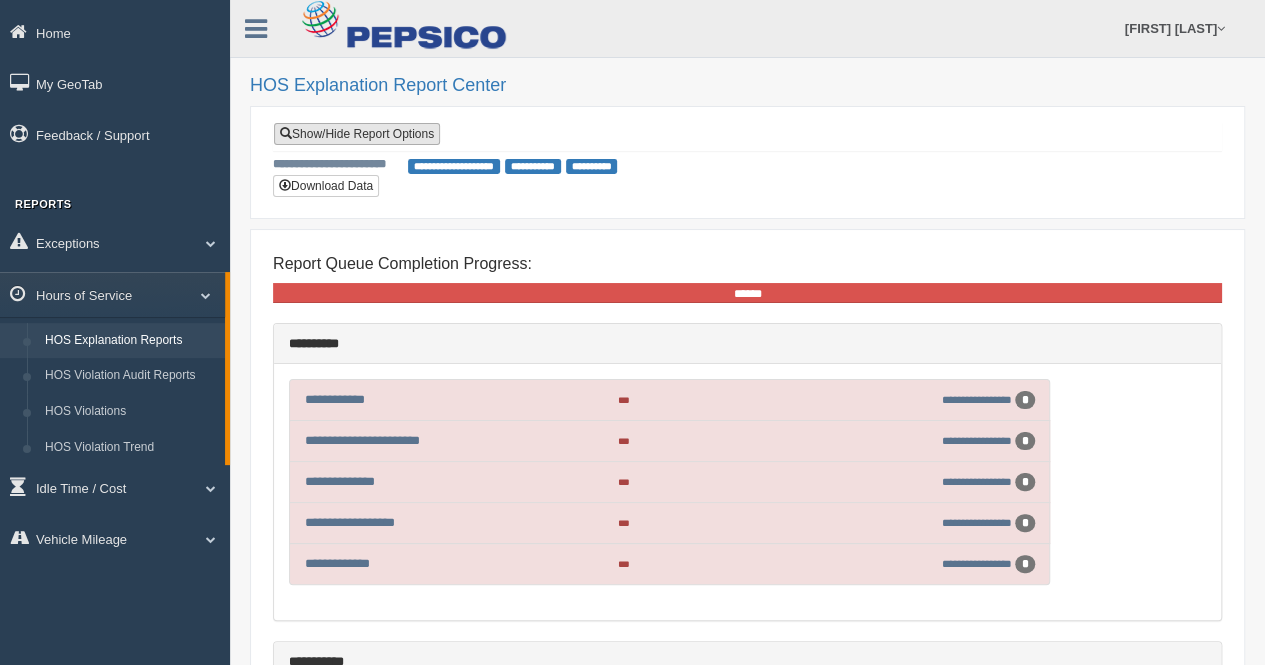 click on "Show/Hide Report Options" at bounding box center (357, 134) 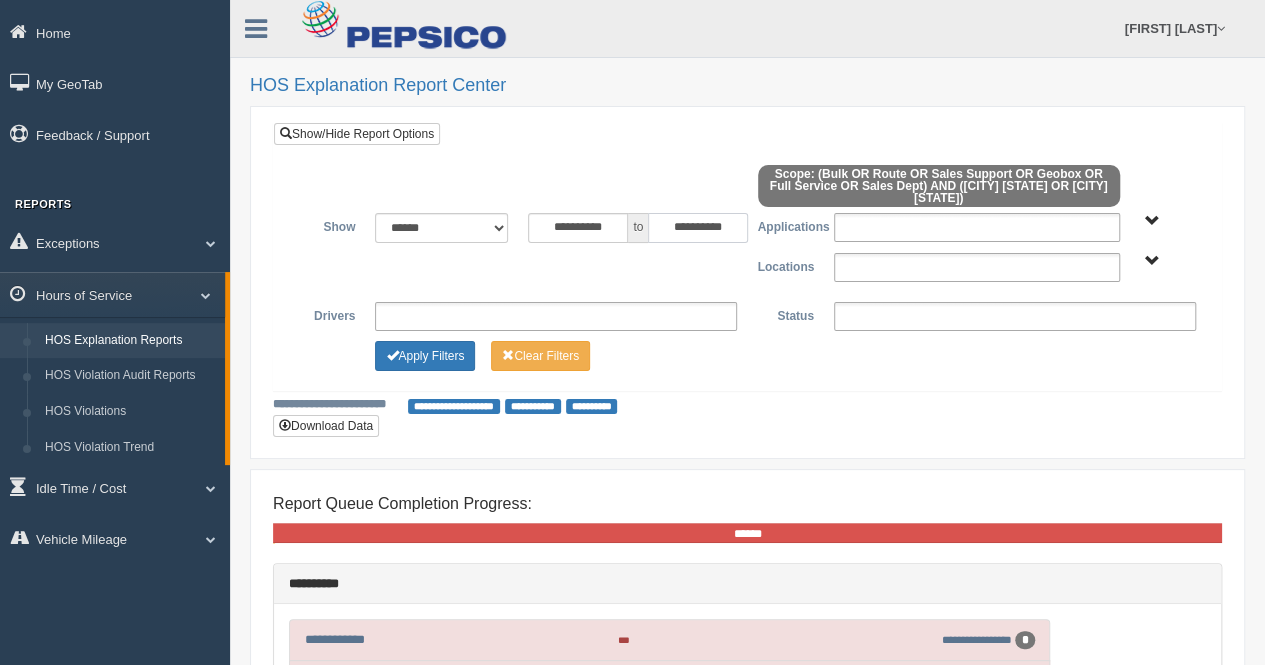 click on "**********" at bounding box center [698, 228] 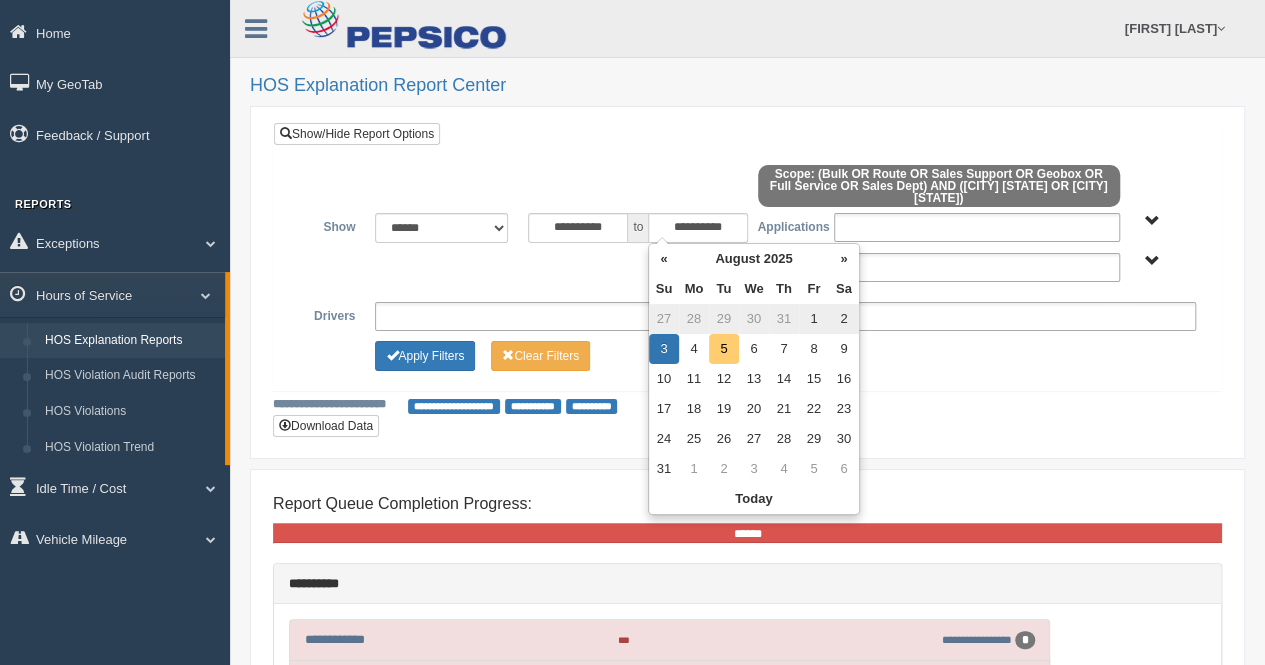click on "5" at bounding box center [724, 349] 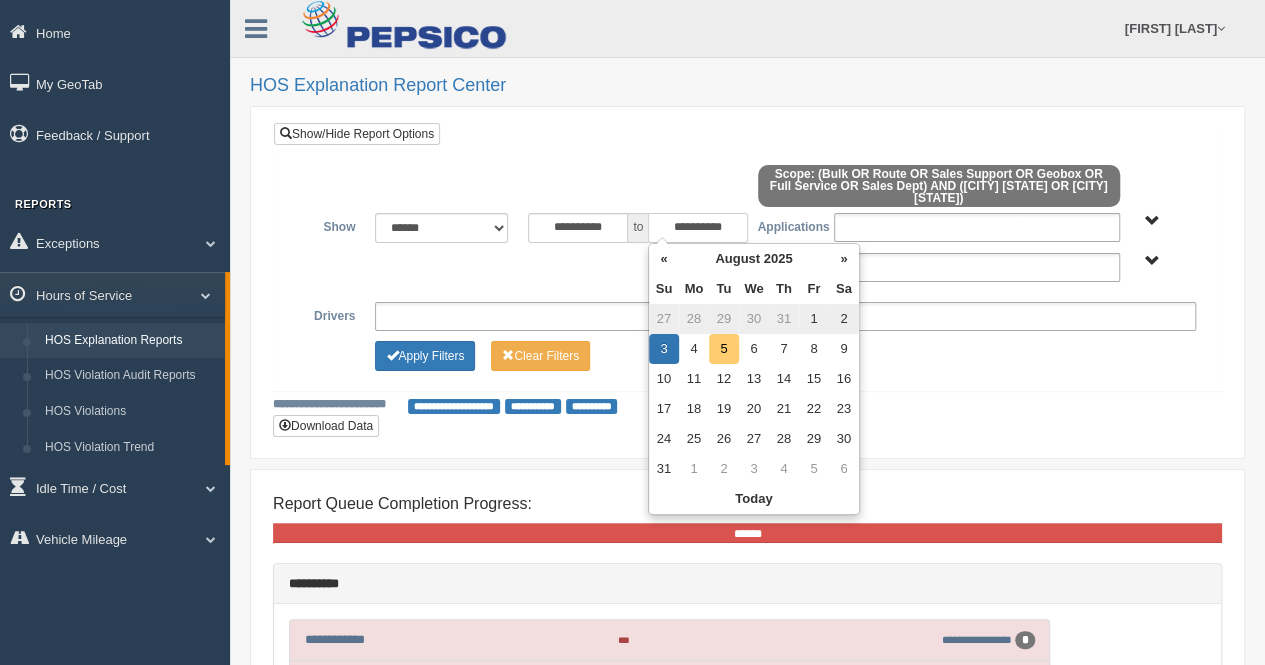 type on "**********" 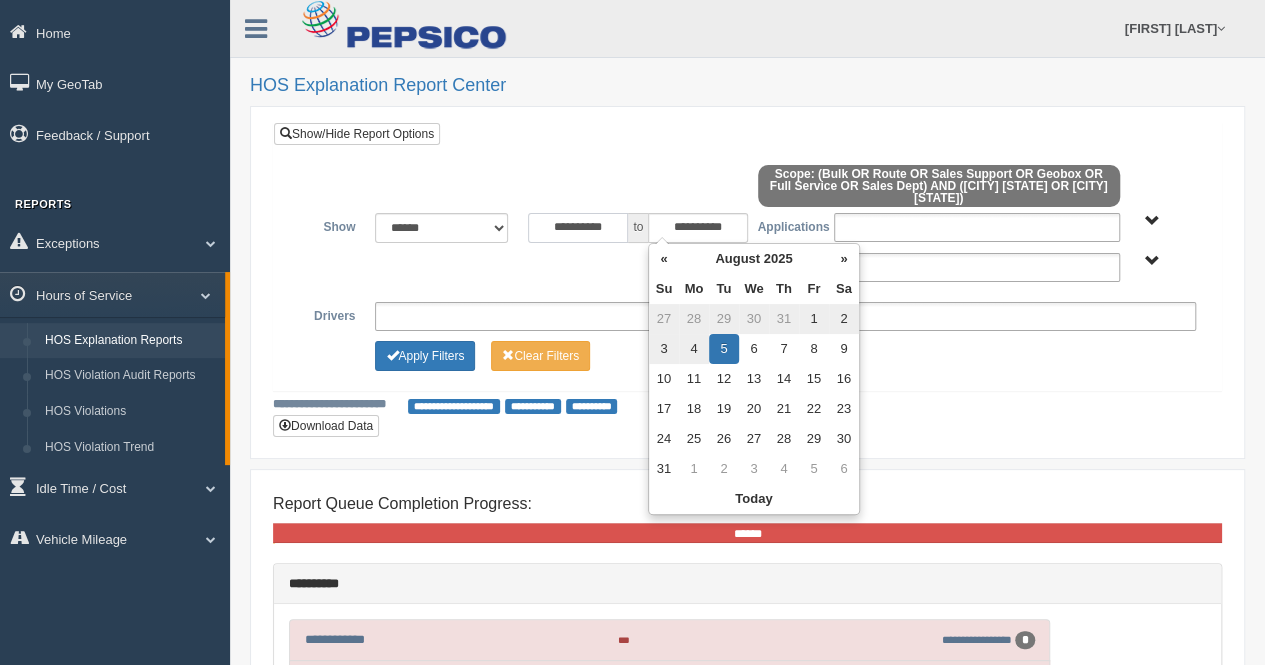 click on "**********" at bounding box center (578, 228) 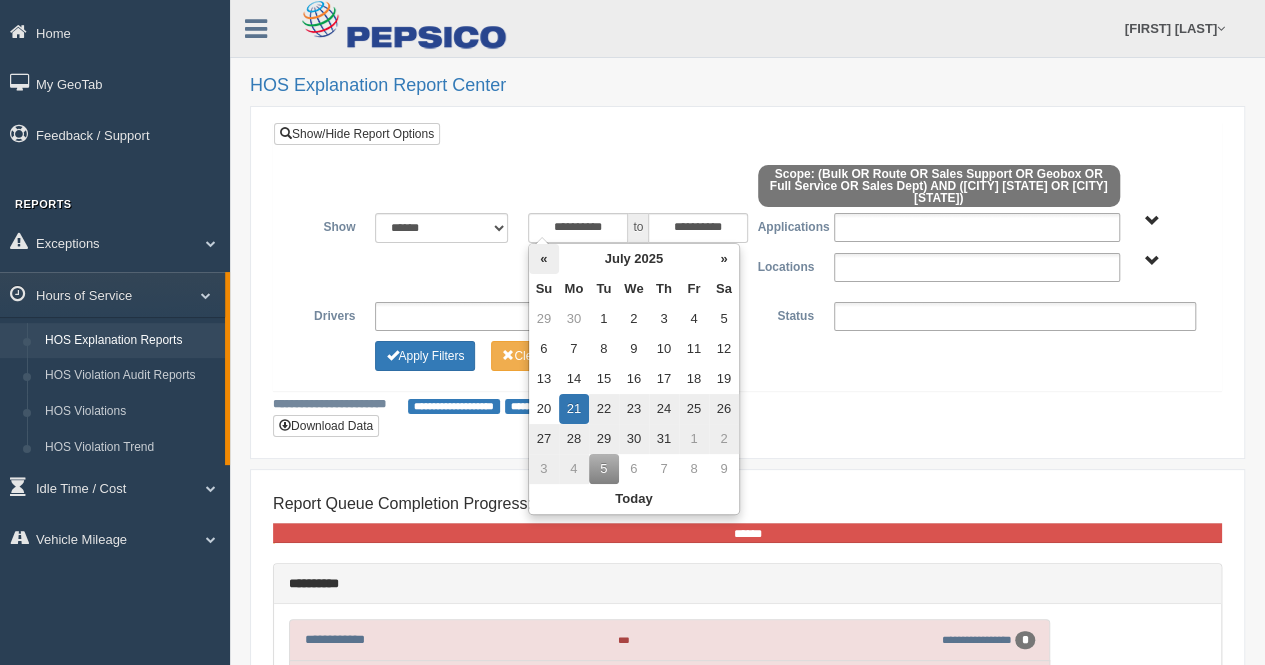 click on "«" at bounding box center (544, 259) 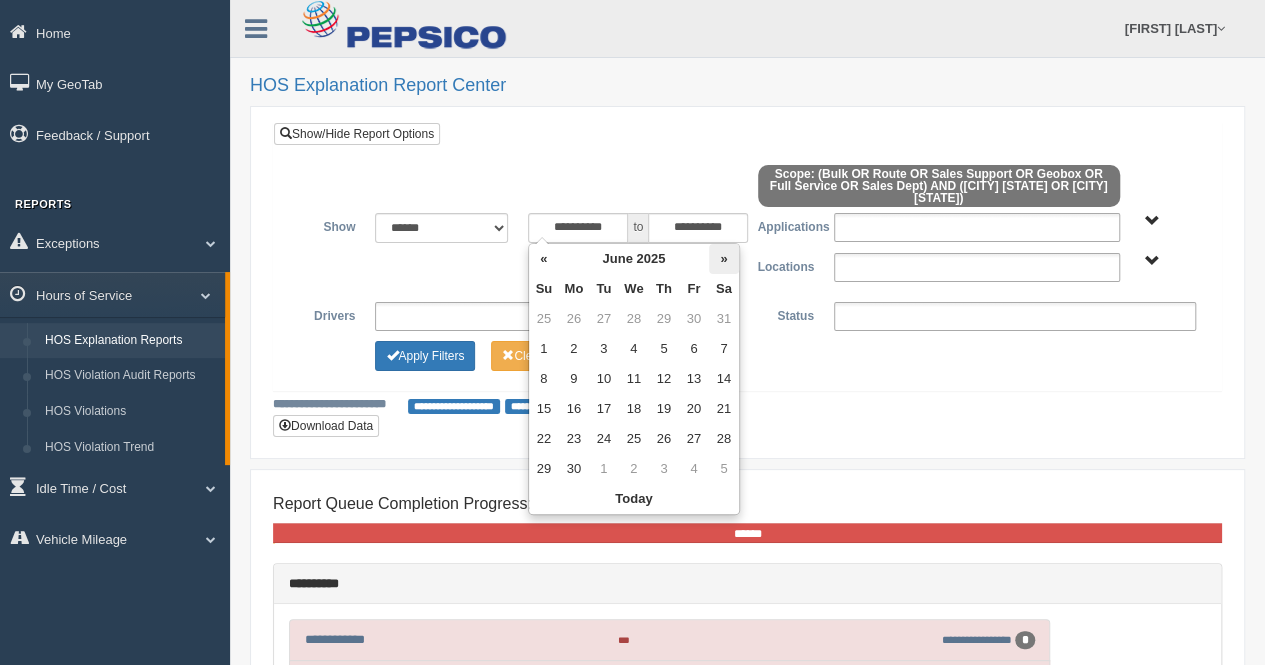 click on "»" at bounding box center (724, 259) 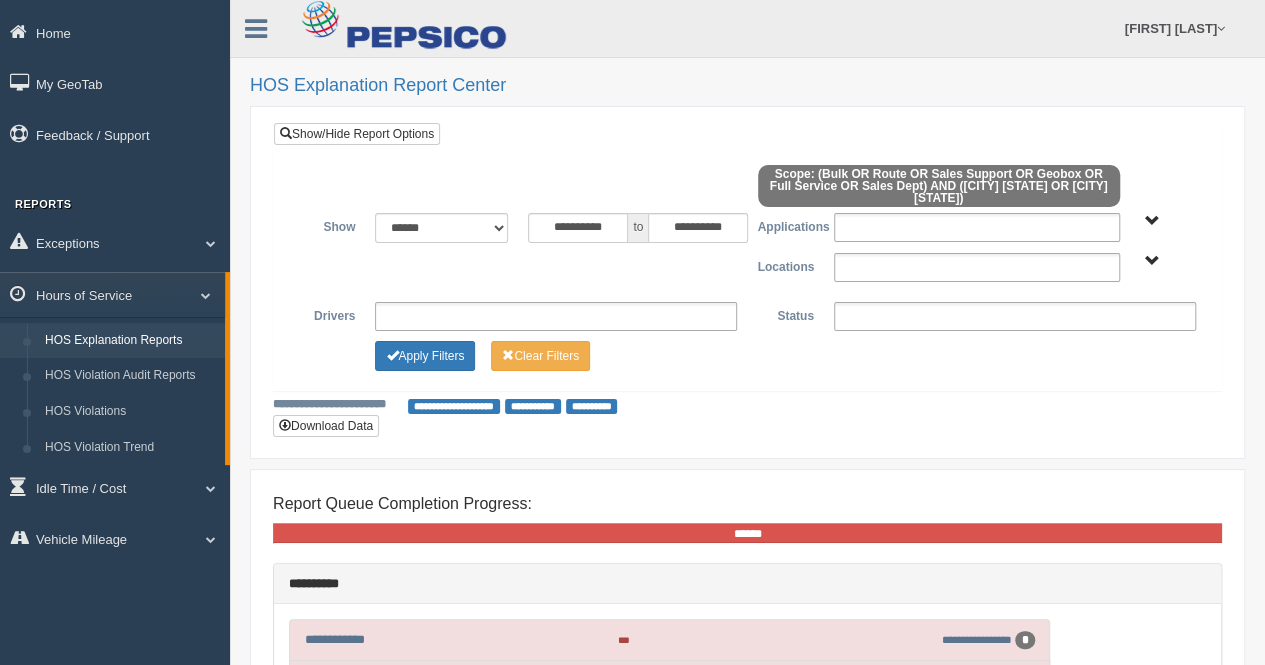 click on "**********" at bounding box center [747, 256] 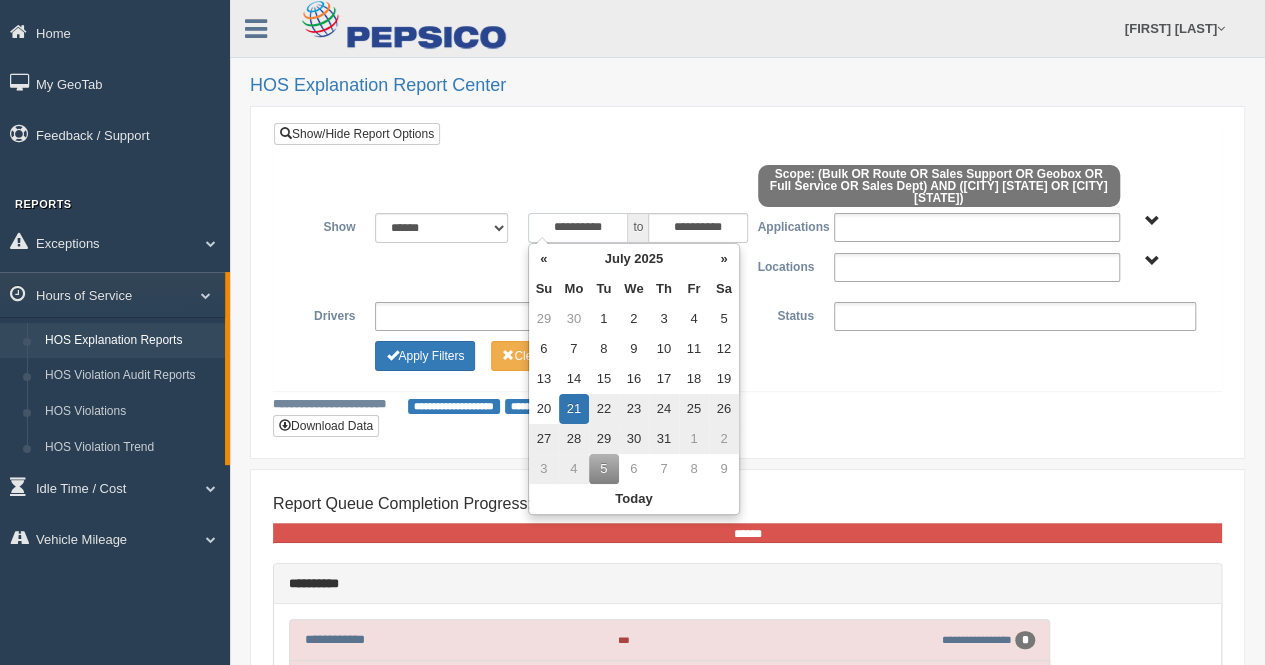 click on "**********" at bounding box center [578, 228] 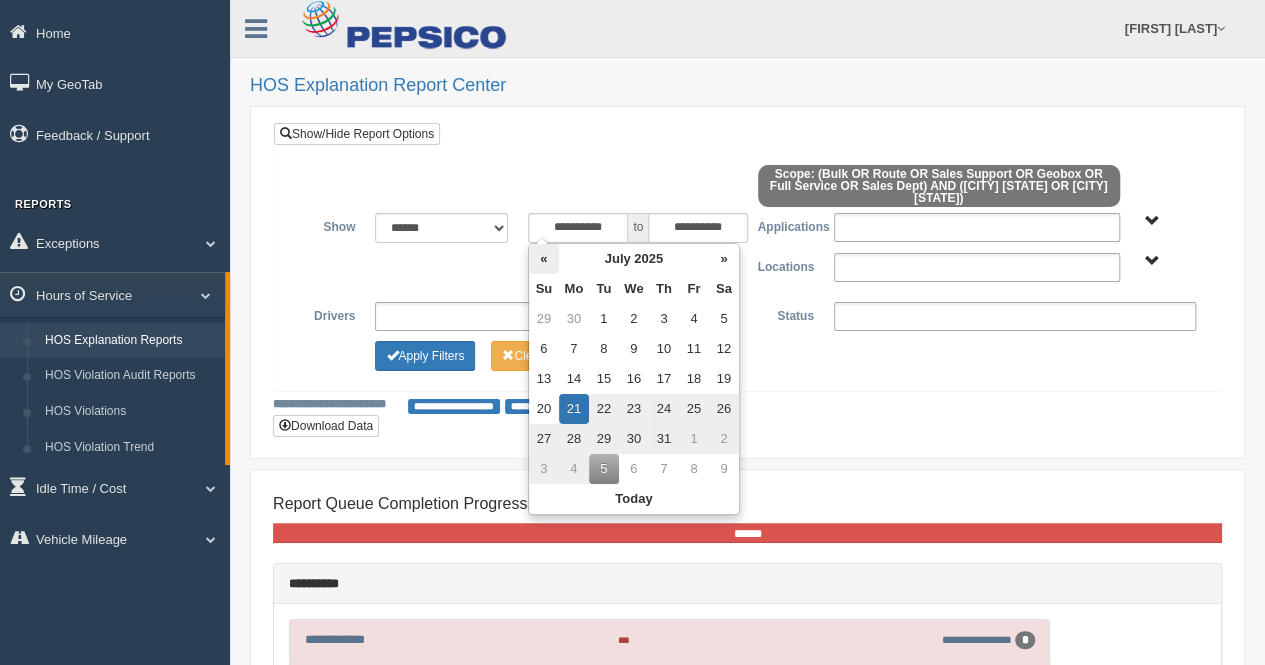 click on "«" at bounding box center [544, 259] 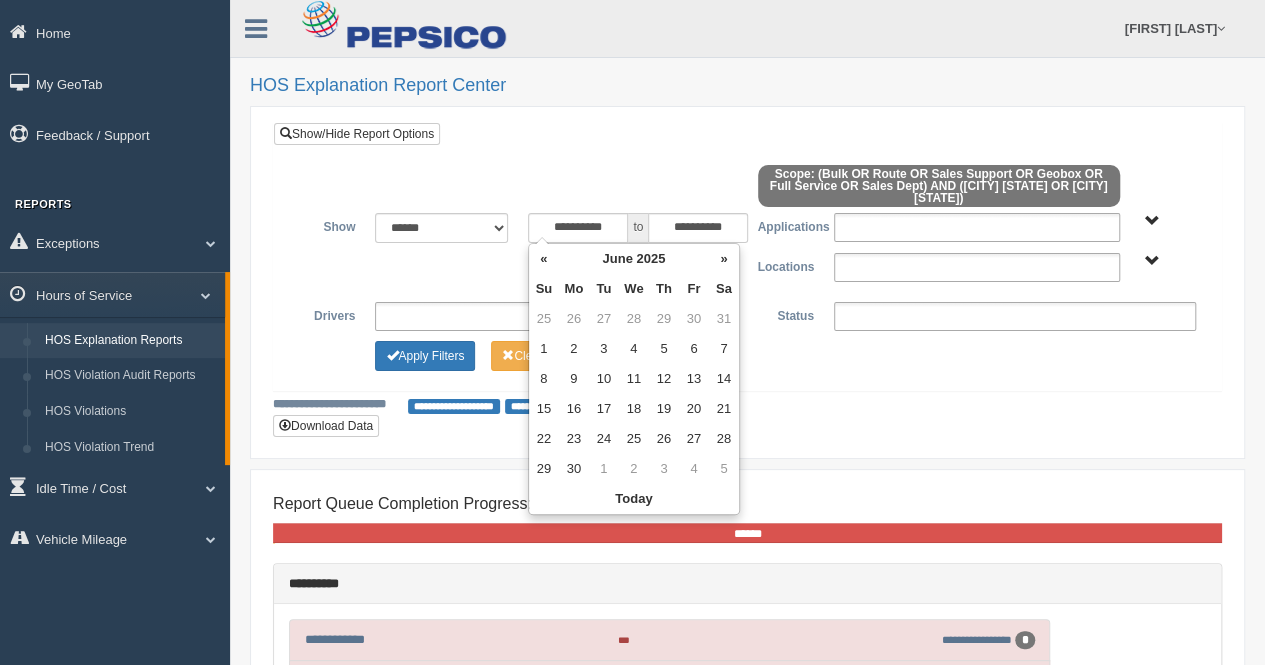 click on "«" at bounding box center [544, 259] 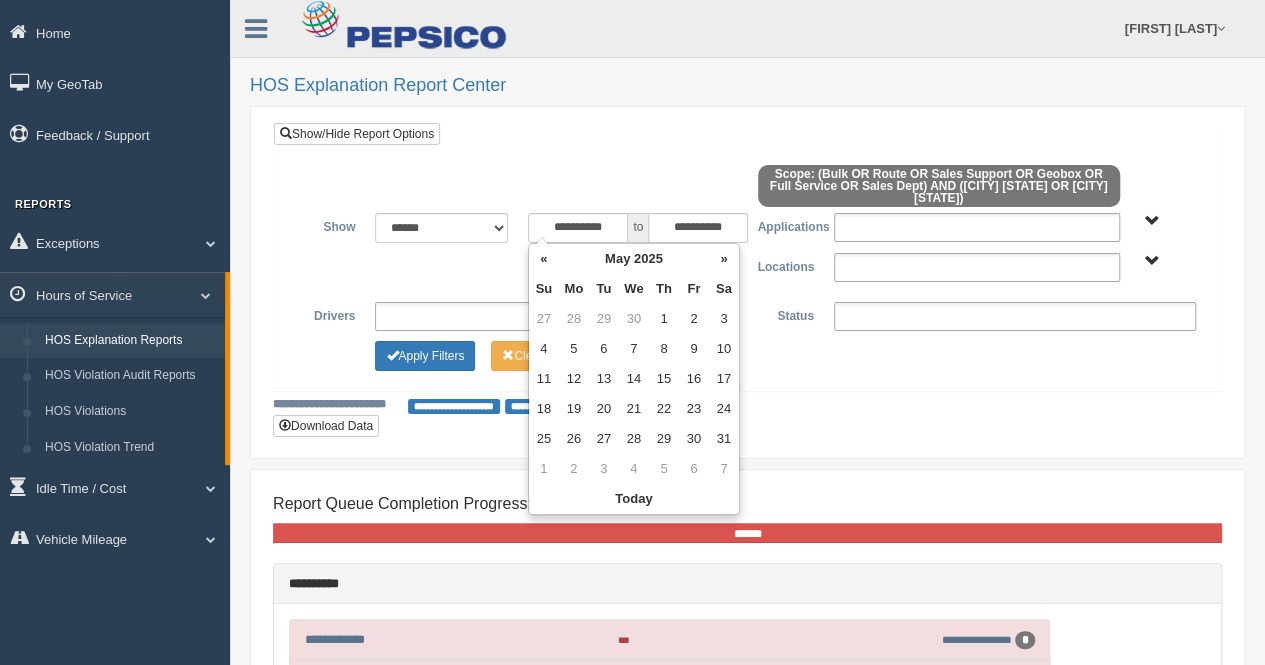 click on "«" at bounding box center (544, 259) 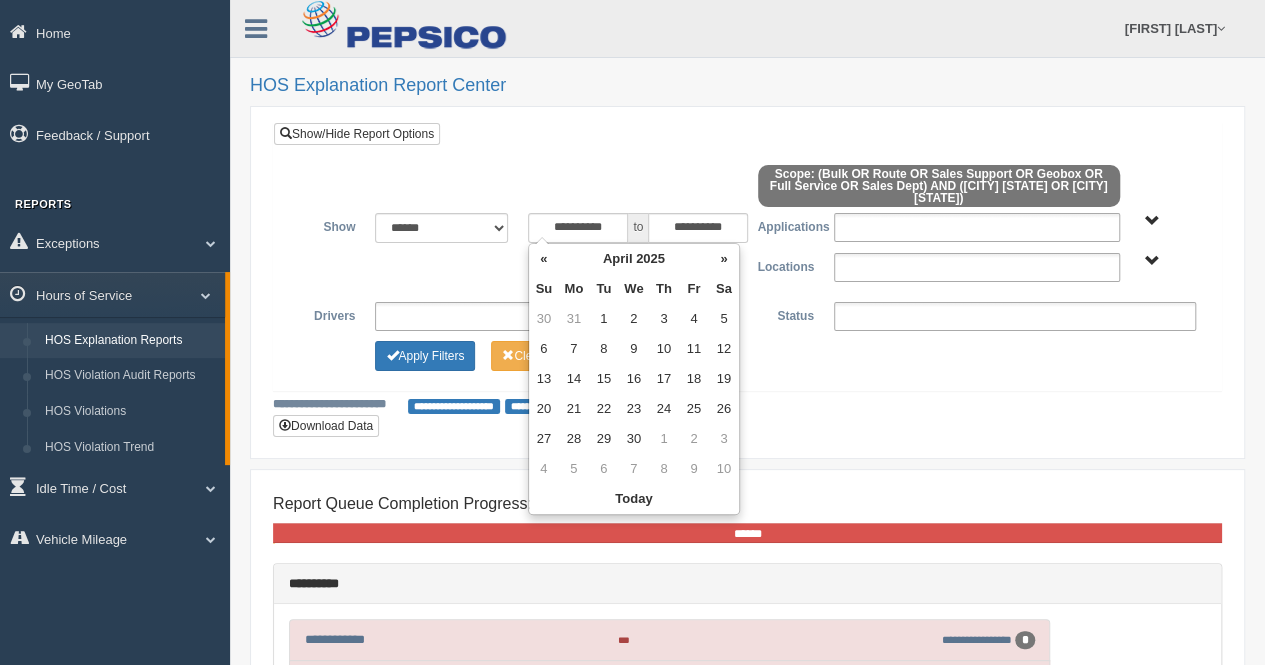click on "«" at bounding box center [544, 259] 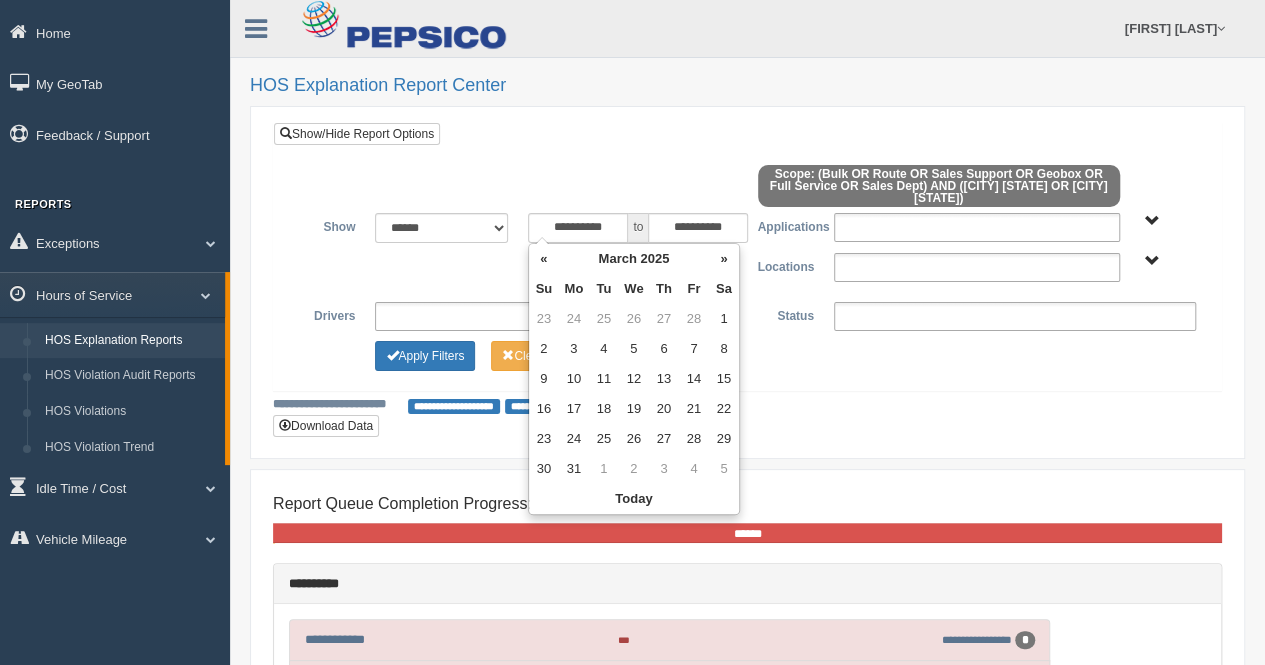 click on "«" at bounding box center (544, 259) 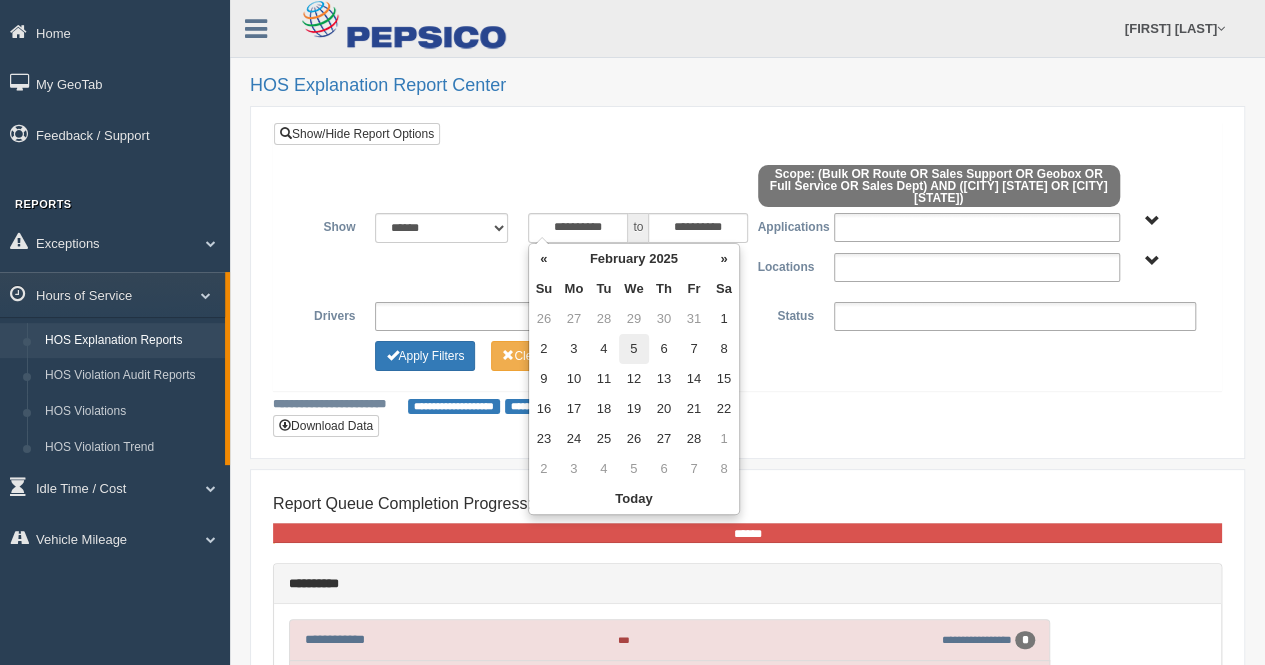click on "5" at bounding box center [634, 349] 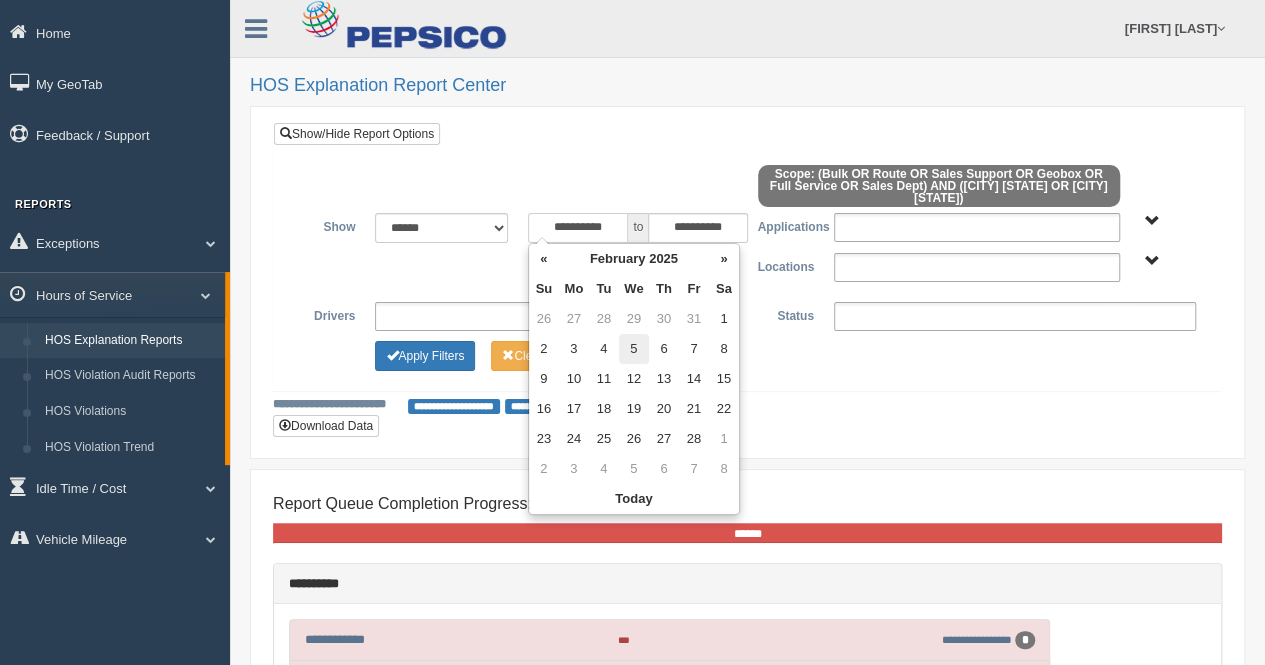 type on "**********" 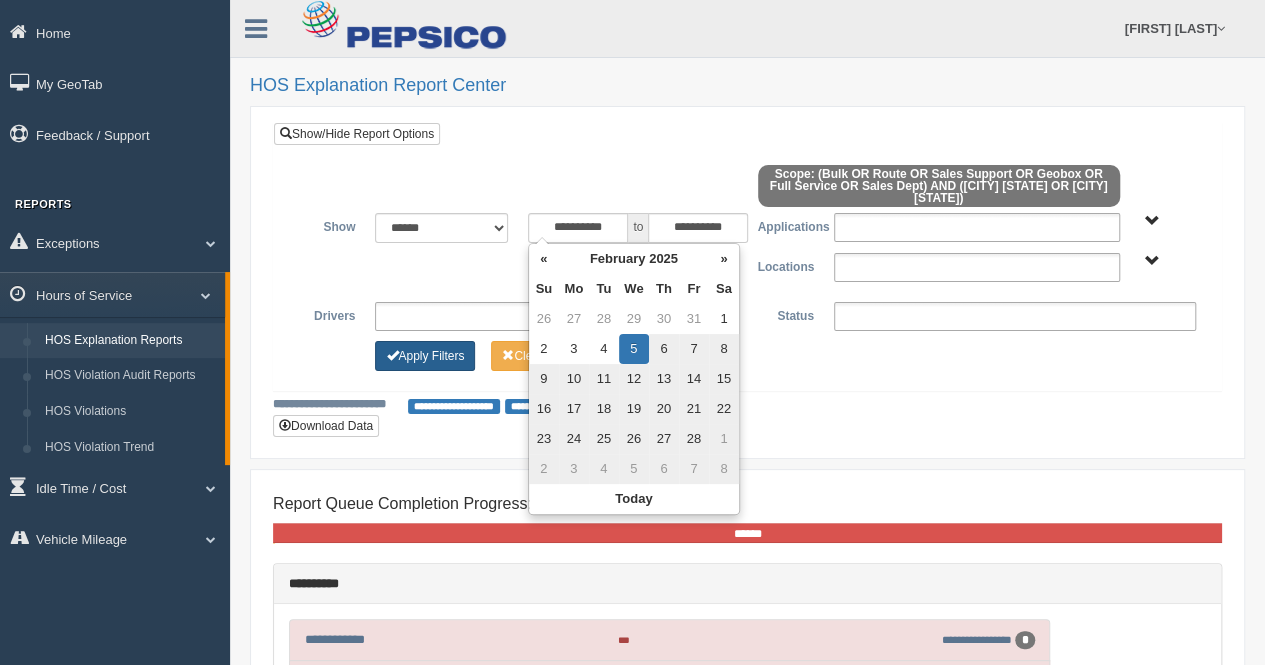 click on "Apply Filters" at bounding box center (425, 356) 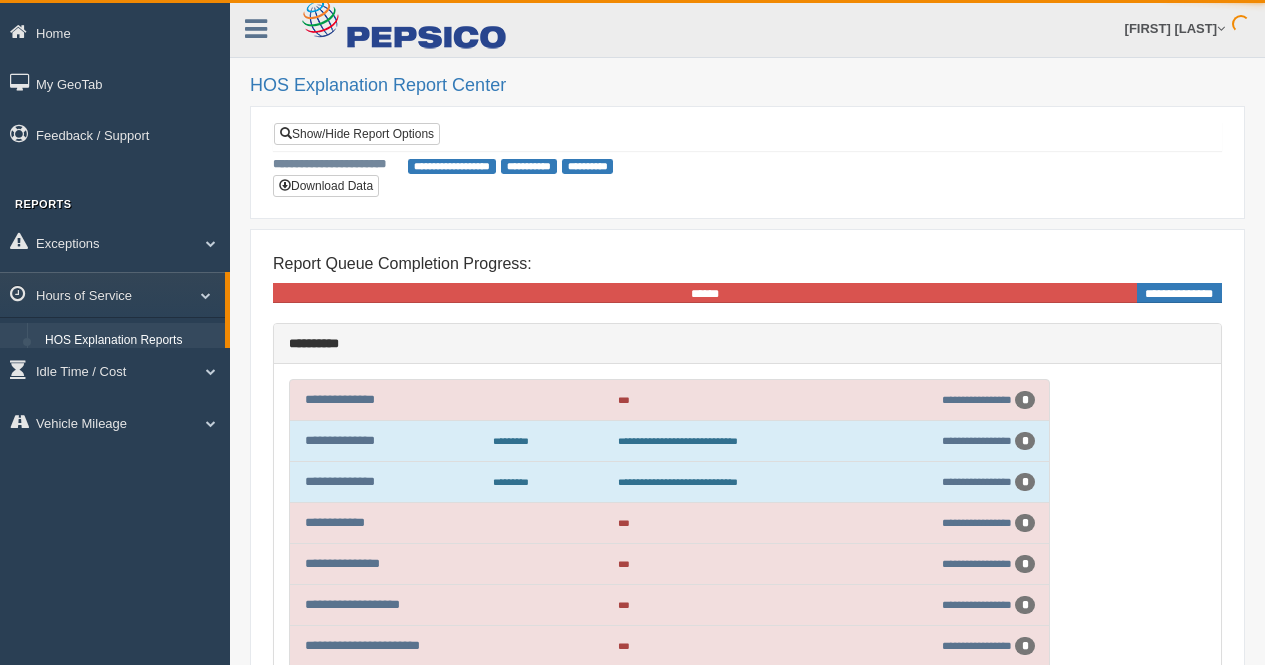 scroll, scrollTop: 0, scrollLeft: 0, axis: both 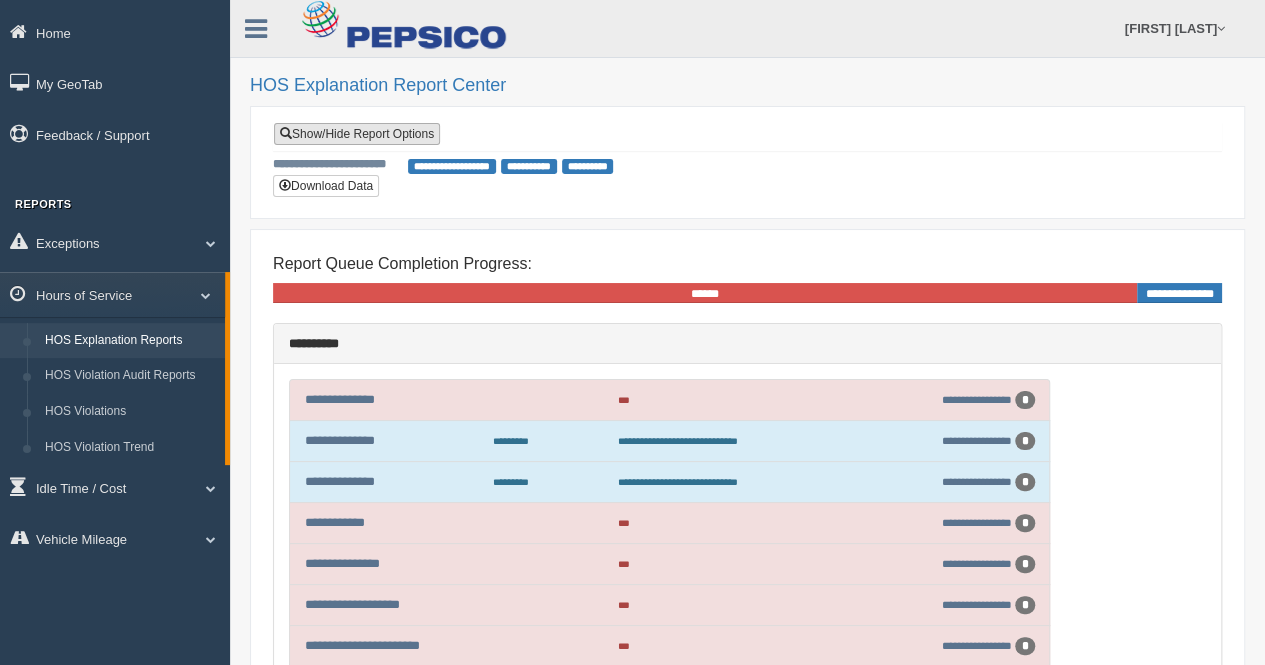 click on "Show/Hide Report Options" at bounding box center (357, 134) 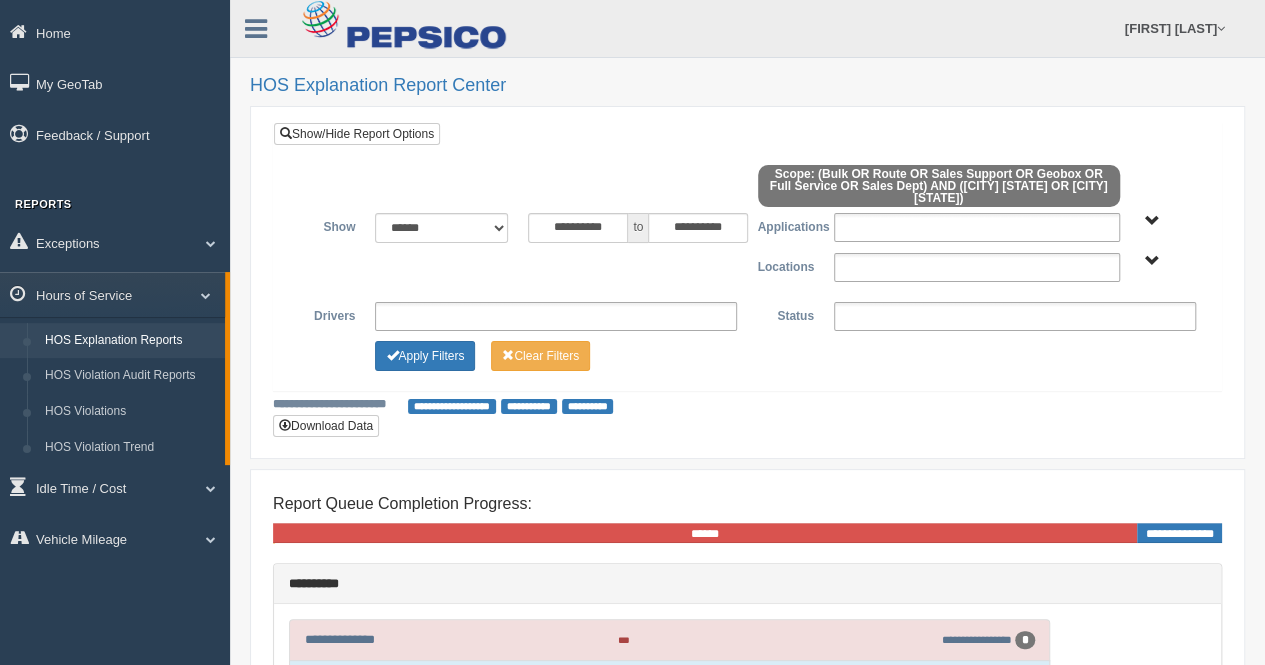 type 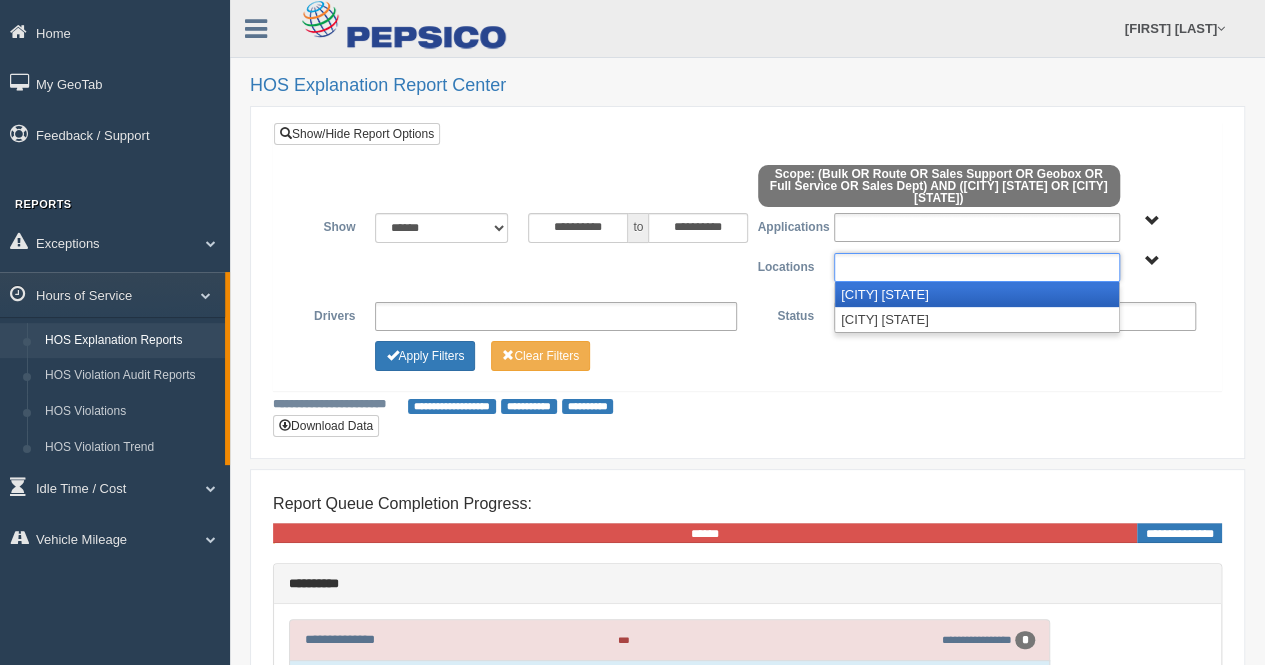 click at bounding box center [977, 267] 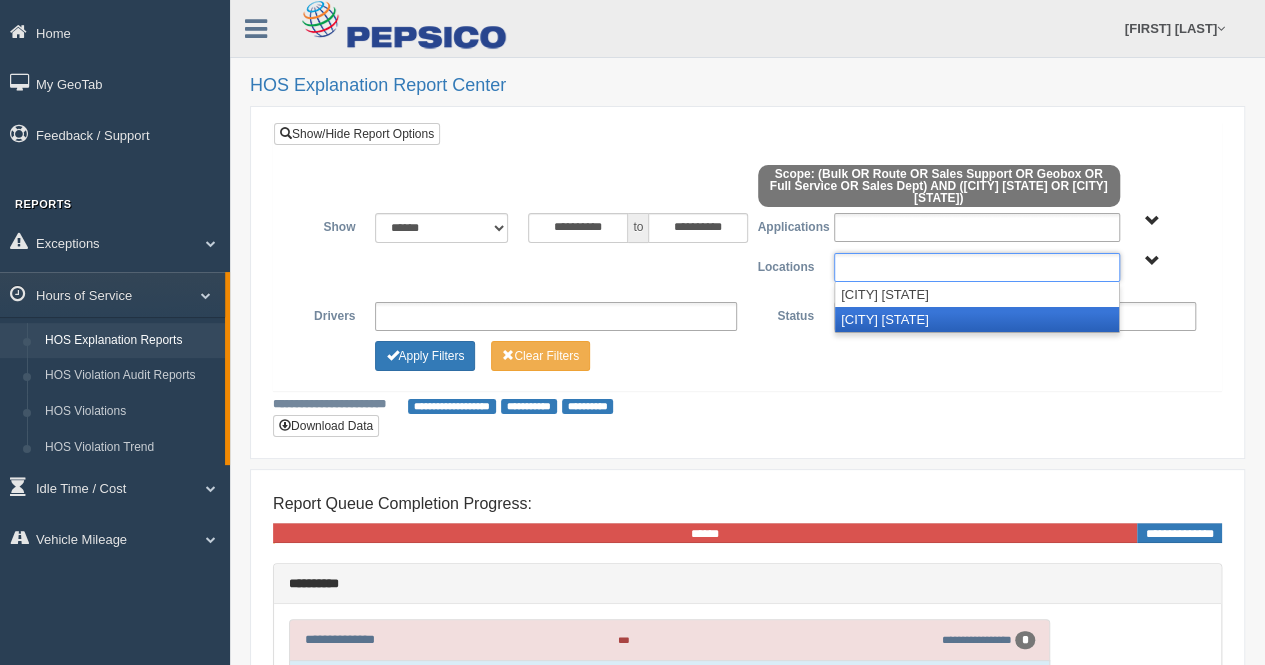 click on "[CITY] [STATE]" at bounding box center [977, 319] 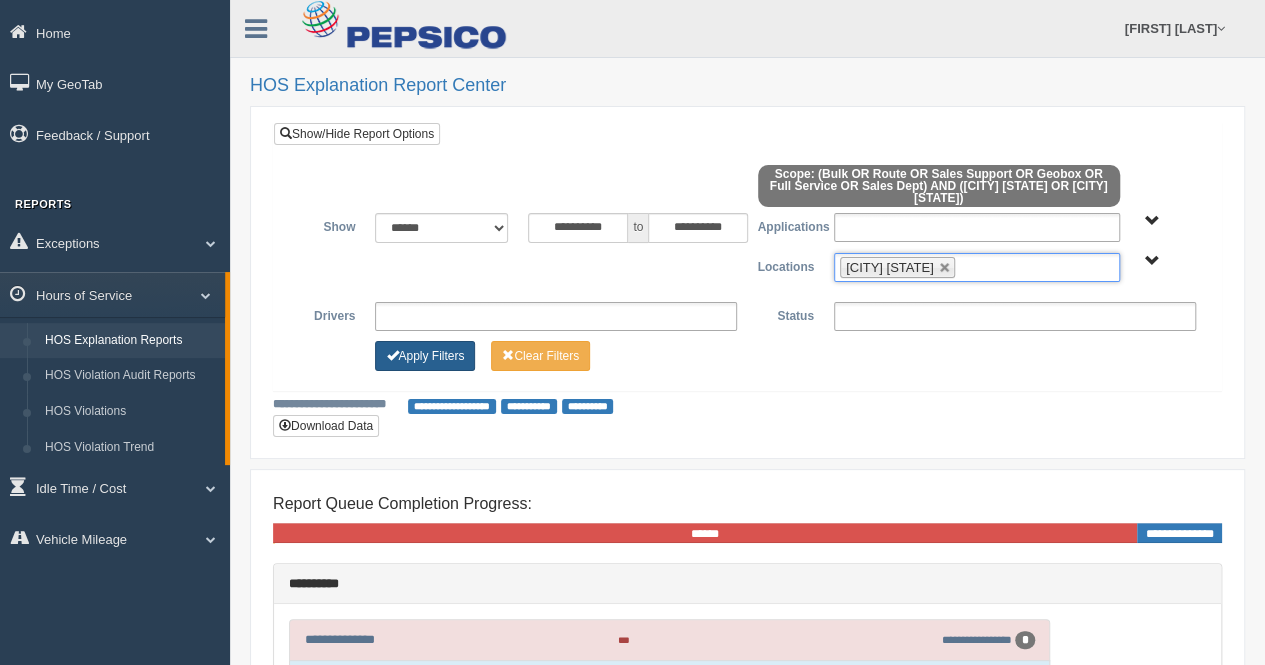 click on "Apply Filters" at bounding box center [425, 356] 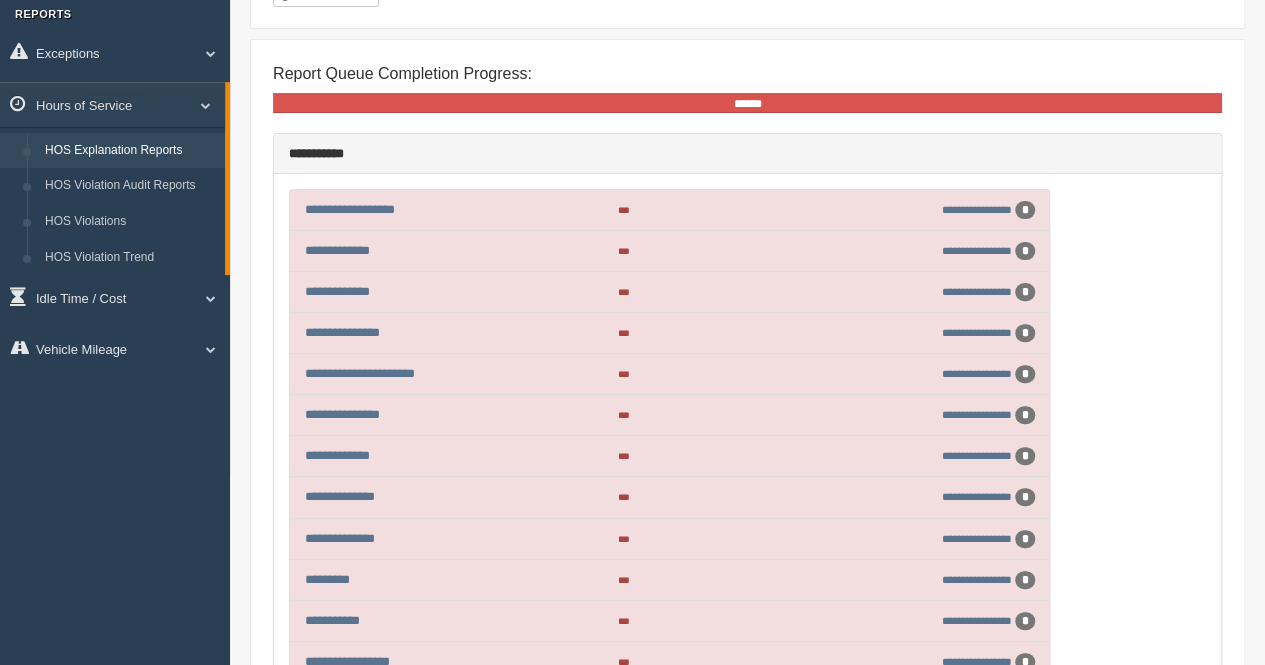 scroll, scrollTop: 0, scrollLeft: 0, axis: both 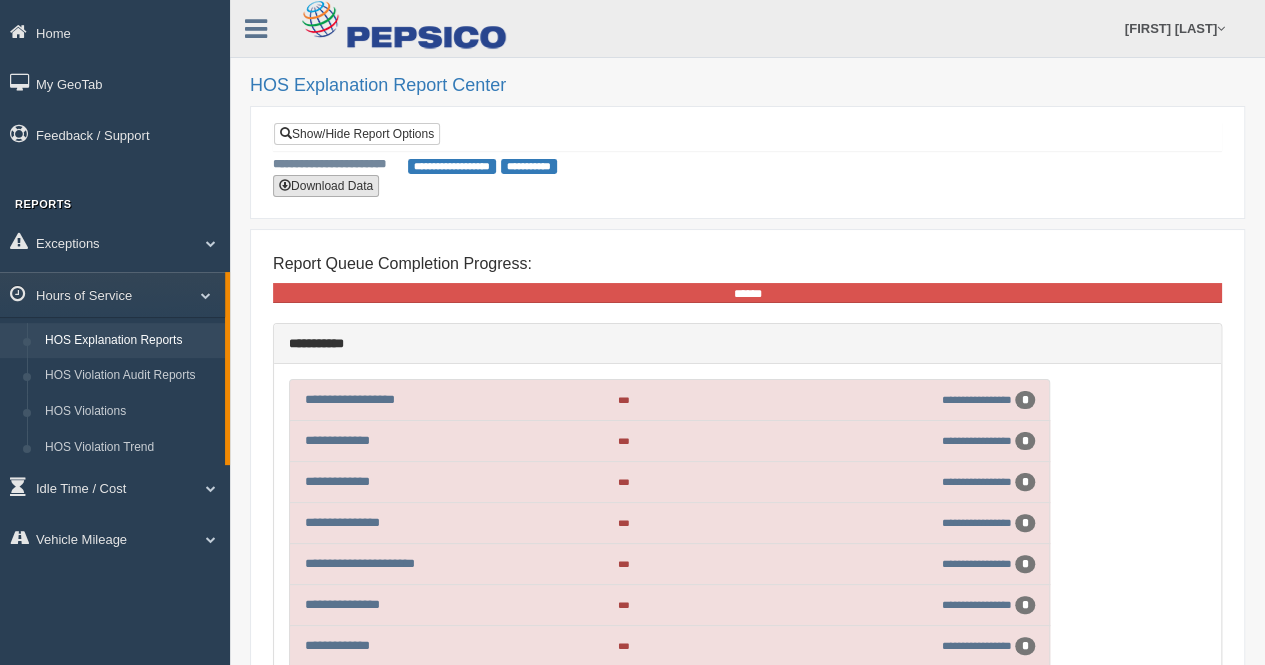 click on "Download Data" at bounding box center (326, 186) 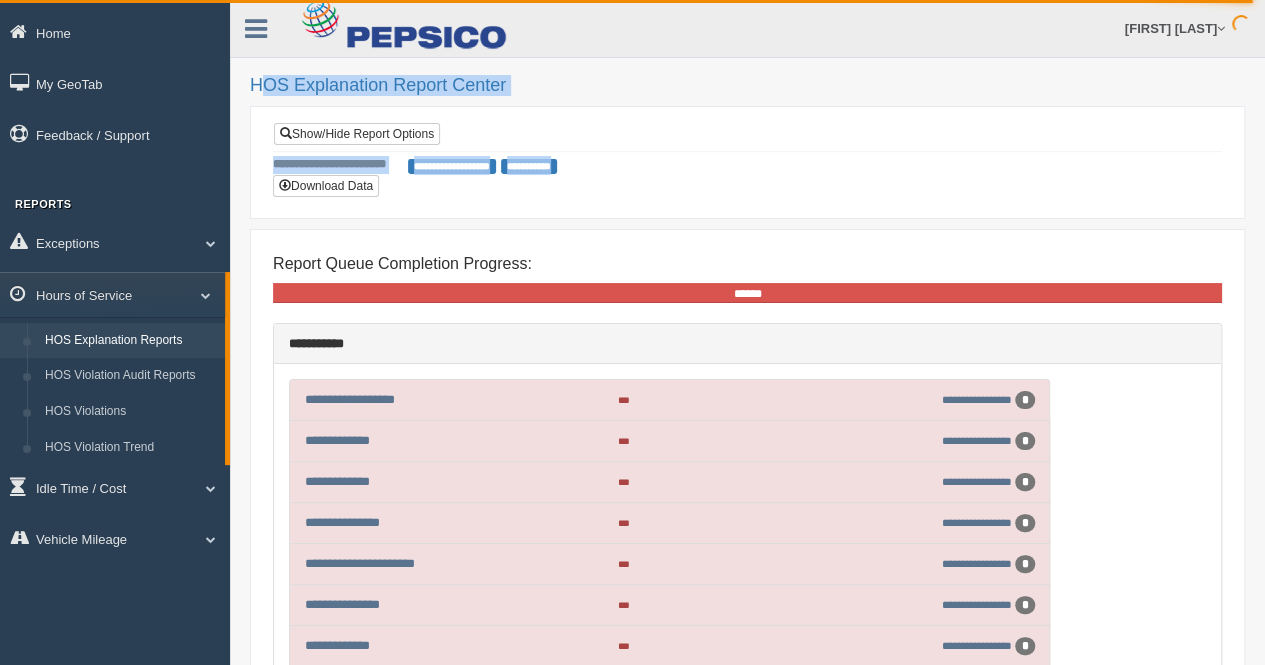 drag, startPoint x: 259, startPoint y: 92, endPoint x: 831, endPoint y: 217, distance: 585.49896 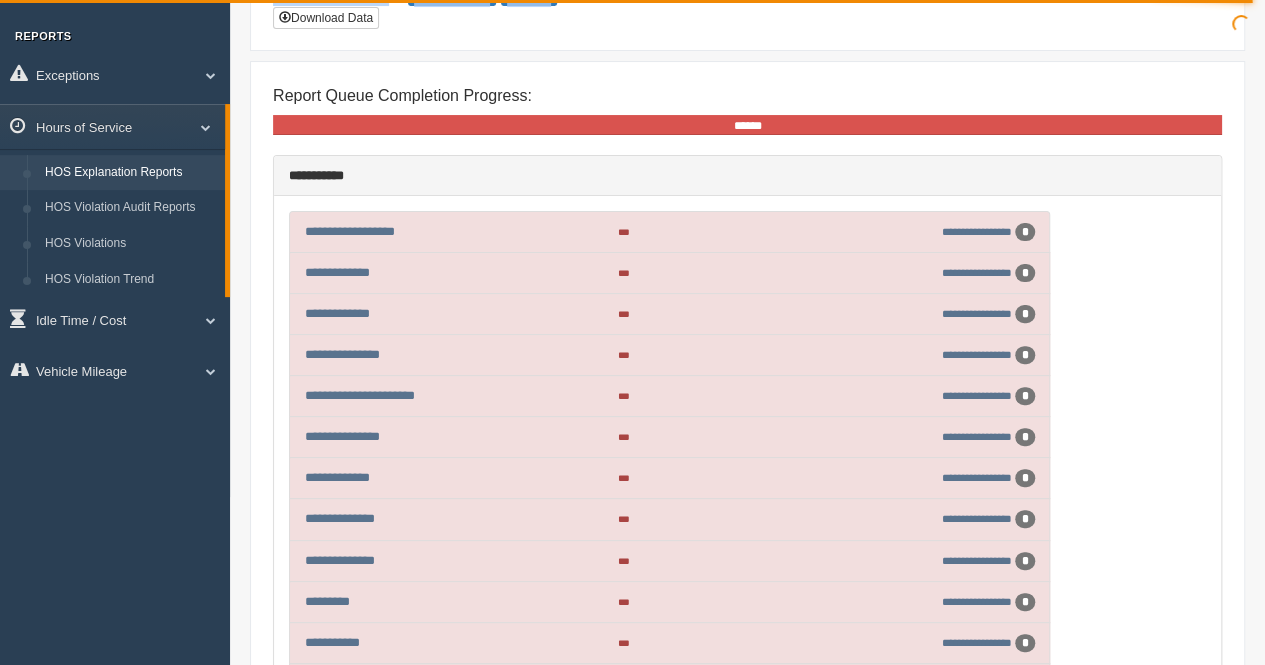 scroll, scrollTop: 200, scrollLeft: 0, axis: vertical 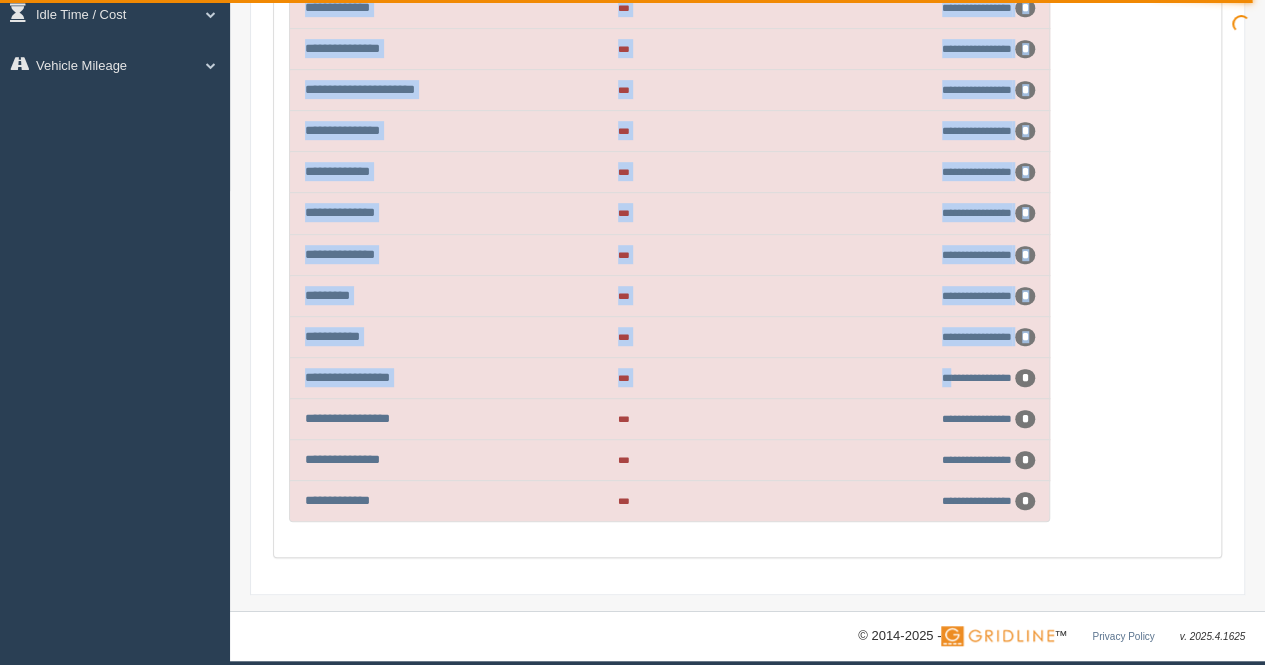 drag, startPoint x: 304, startPoint y: 177, endPoint x: 950, endPoint y: 359, distance: 671.14825 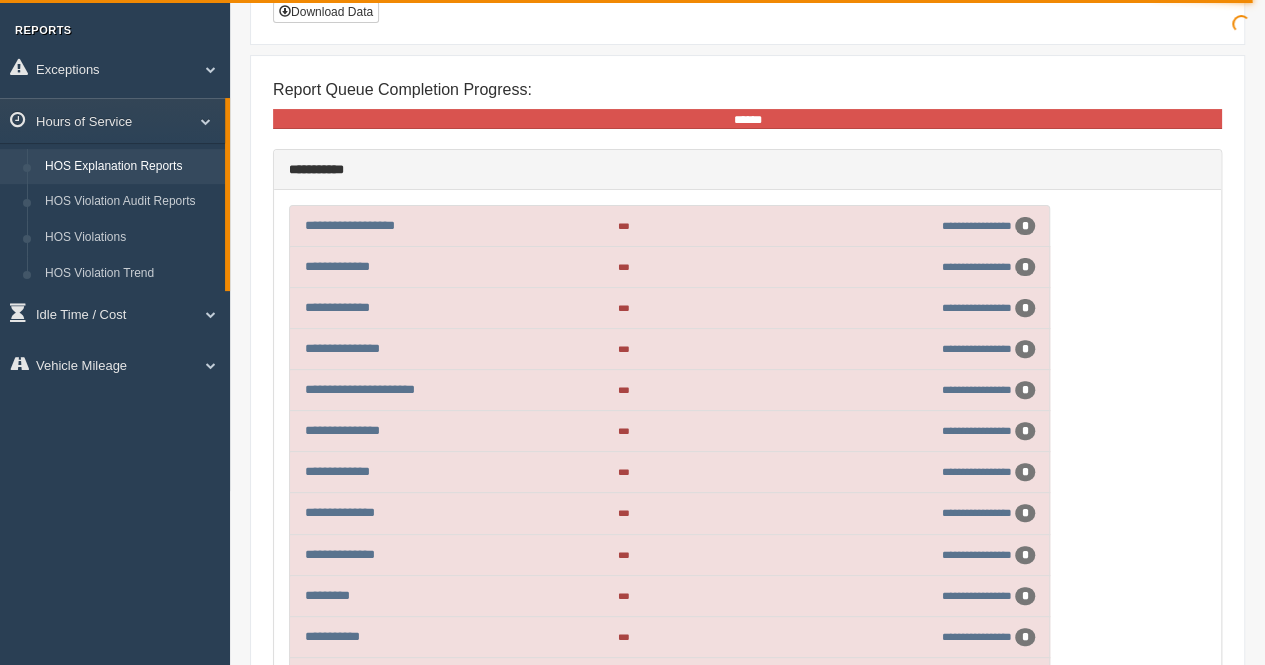 scroll, scrollTop: 0, scrollLeft: 0, axis: both 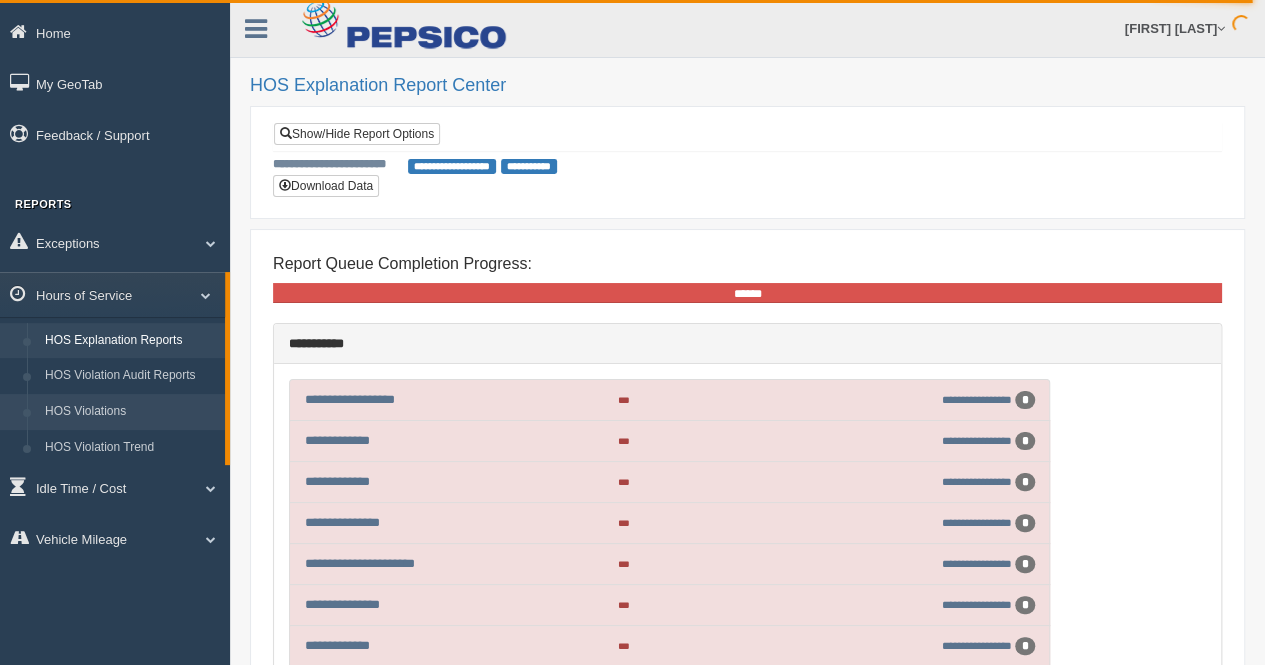 click on "HOS Violations" at bounding box center (130, 412) 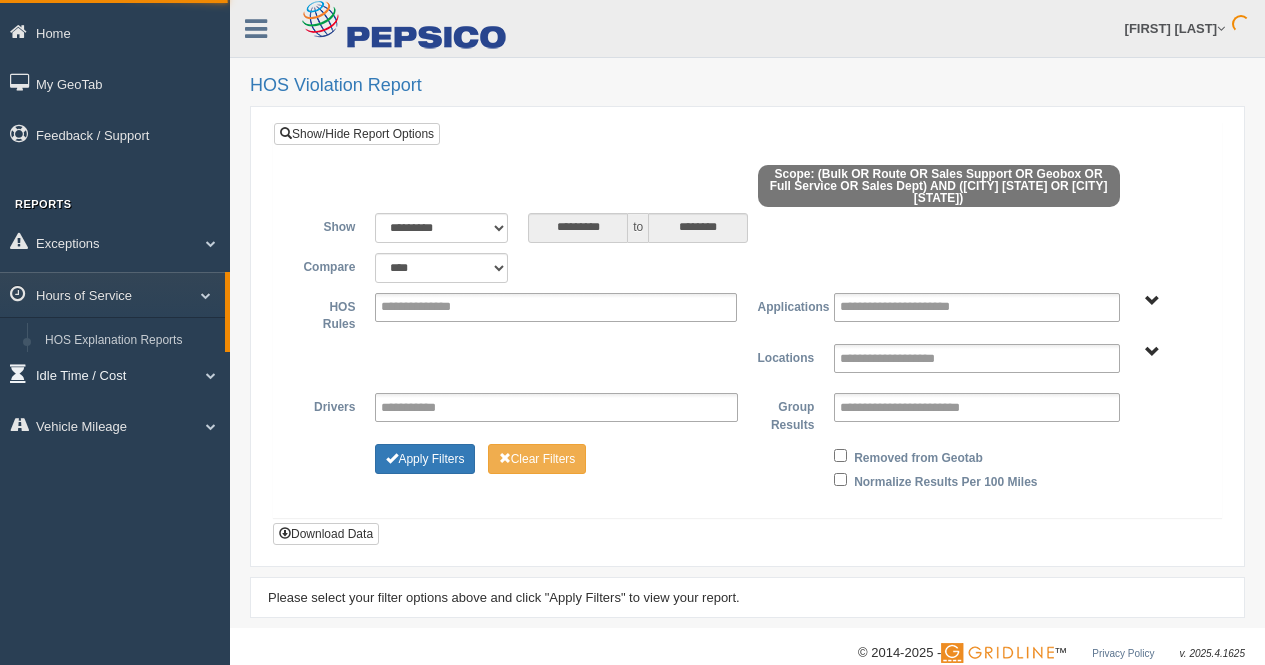 scroll, scrollTop: 0, scrollLeft: 0, axis: both 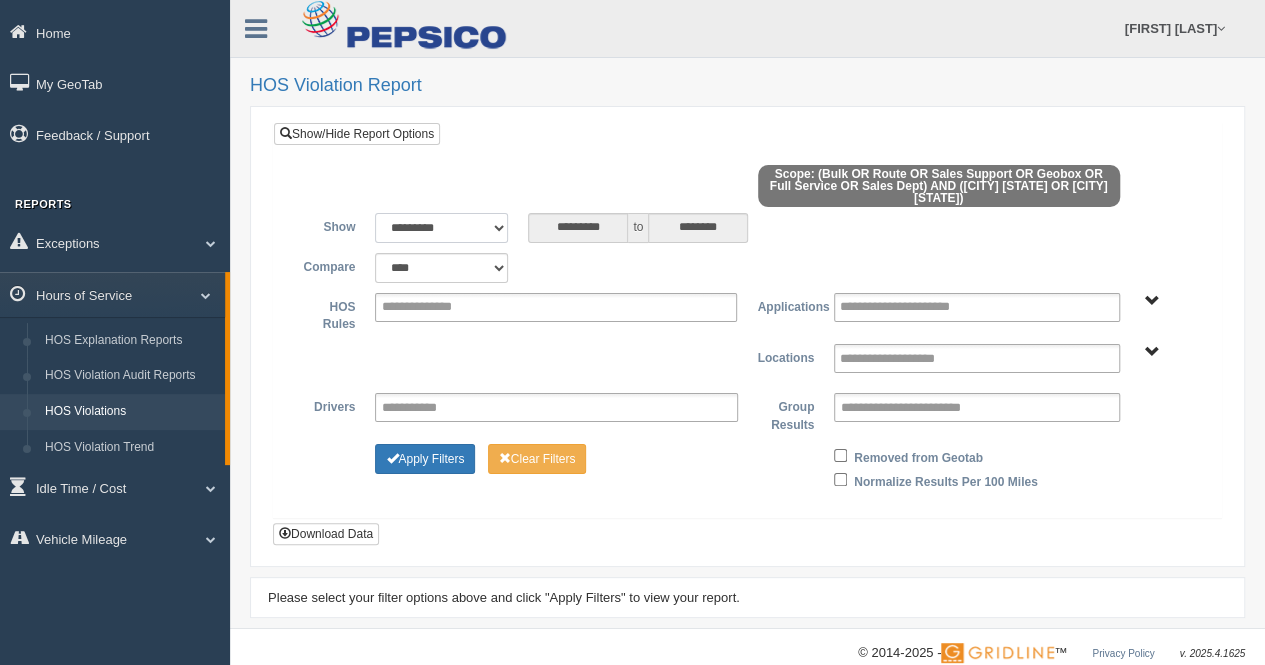 click on "**********" at bounding box center [441, 228] 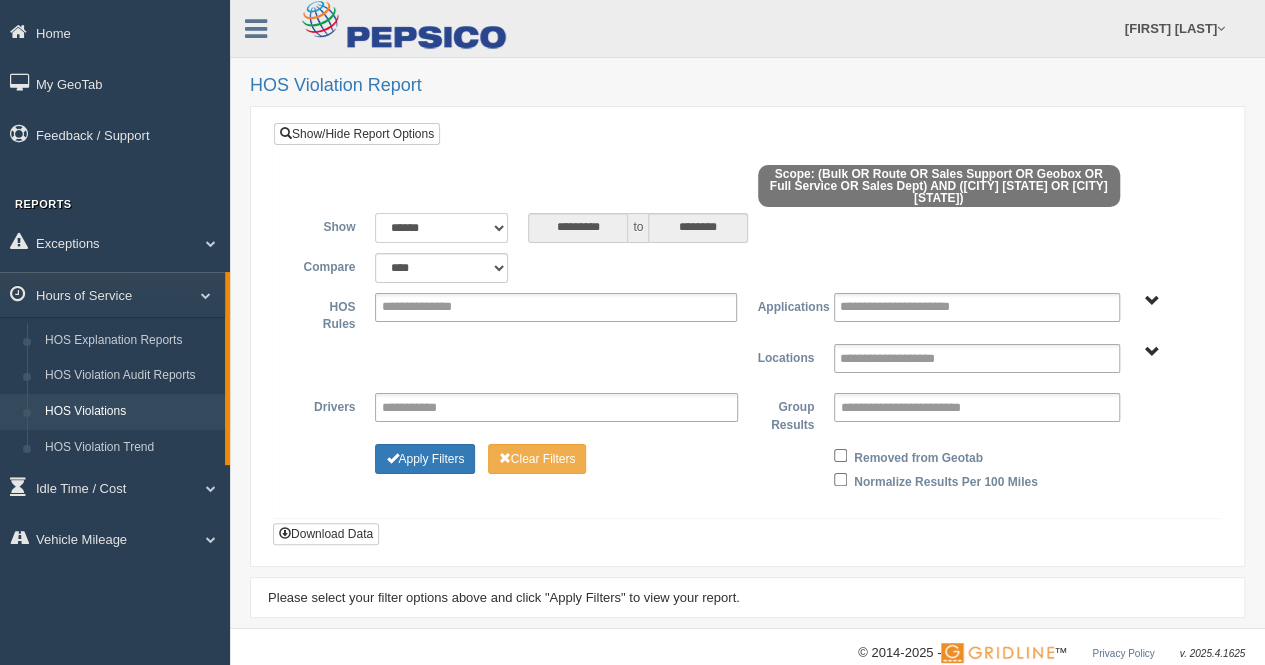 click on "**********" at bounding box center [441, 228] 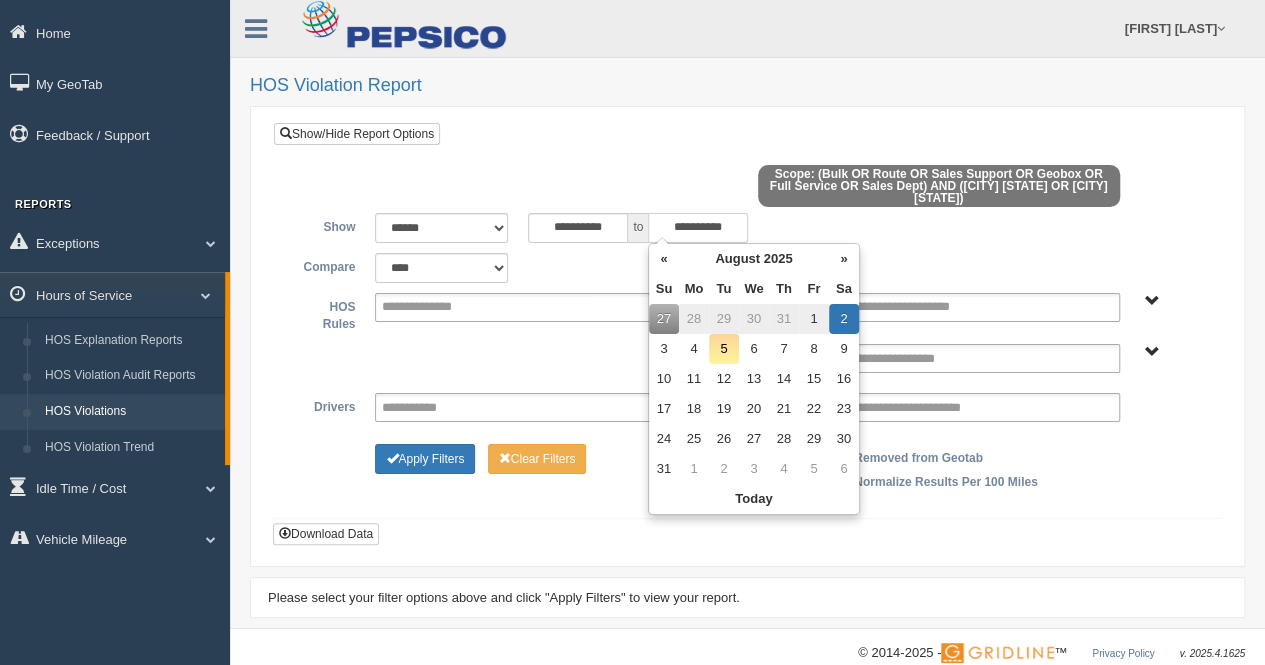 click on "**********" at bounding box center (698, 228) 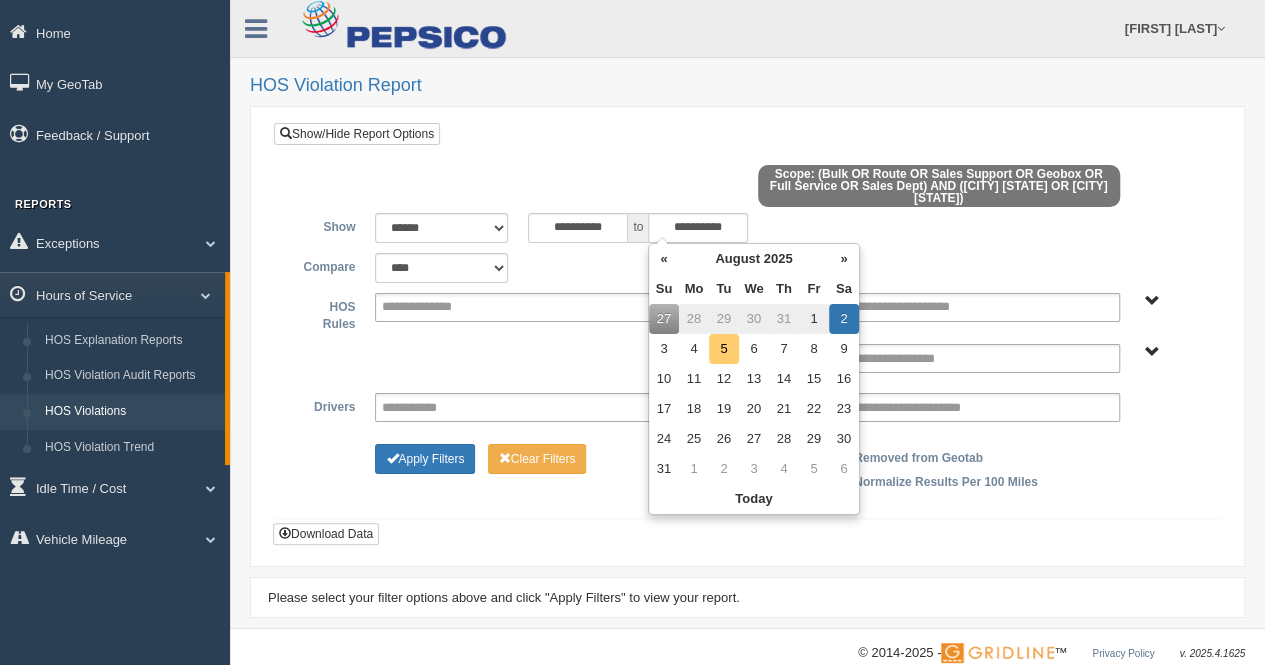 click on "5" at bounding box center [724, 349] 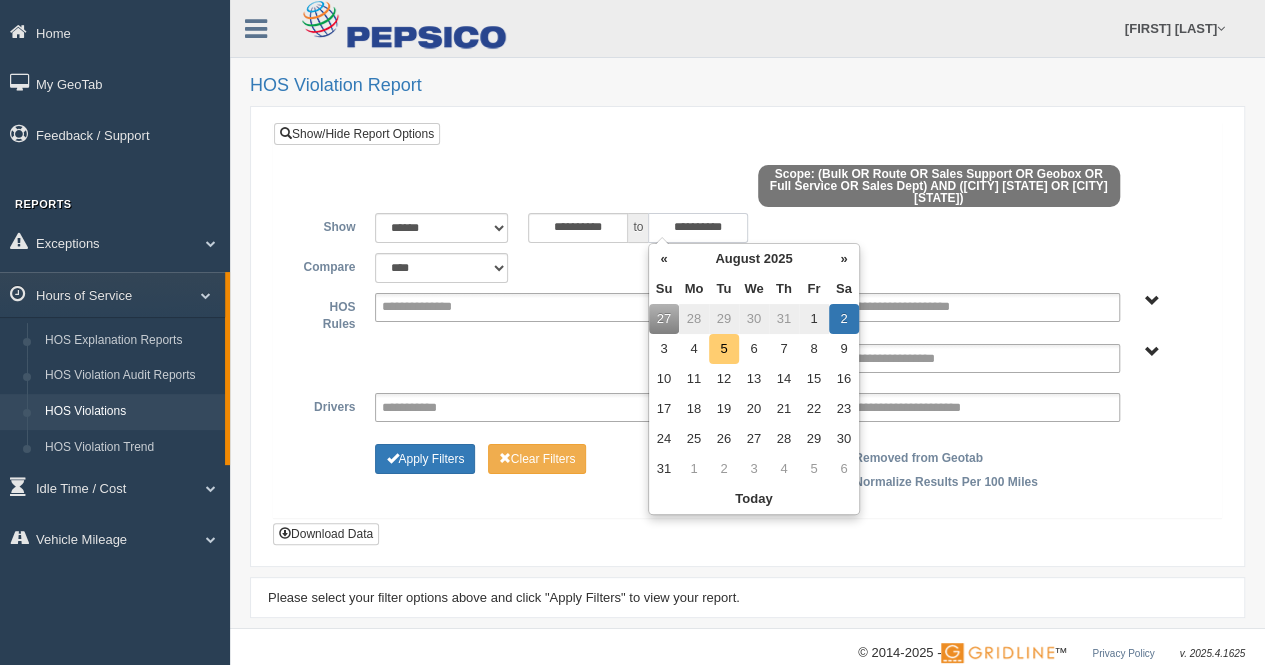 type on "**********" 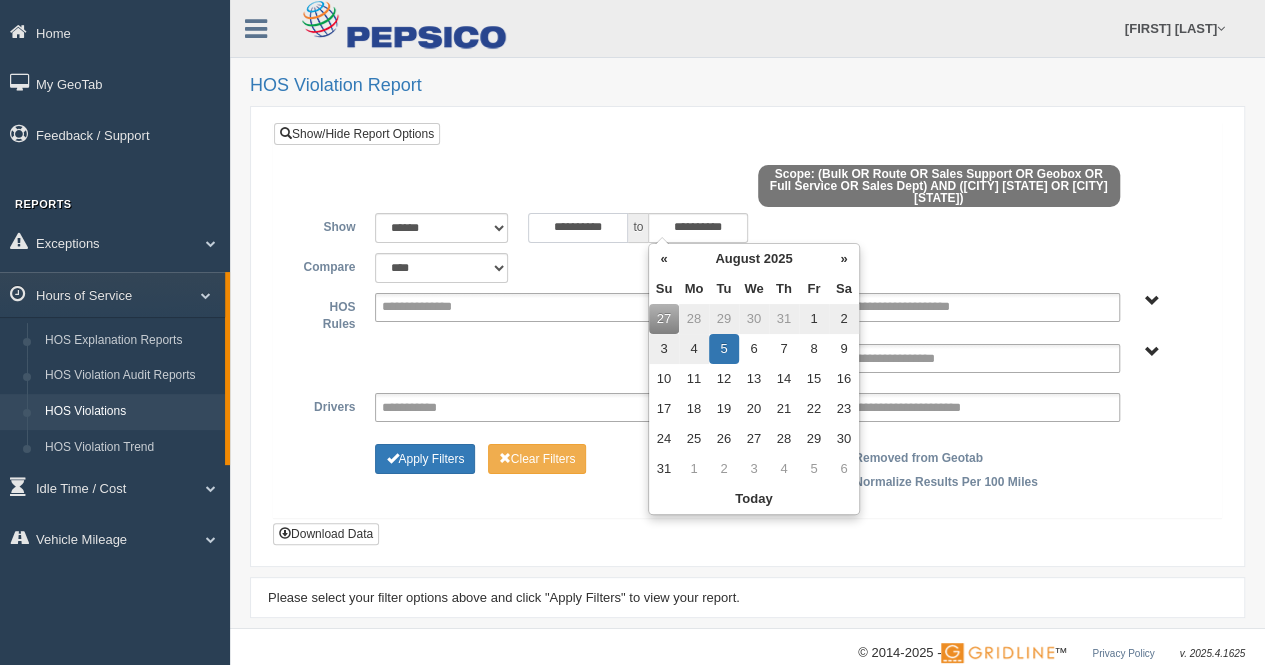click on "**********" at bounding box center (578, 228) 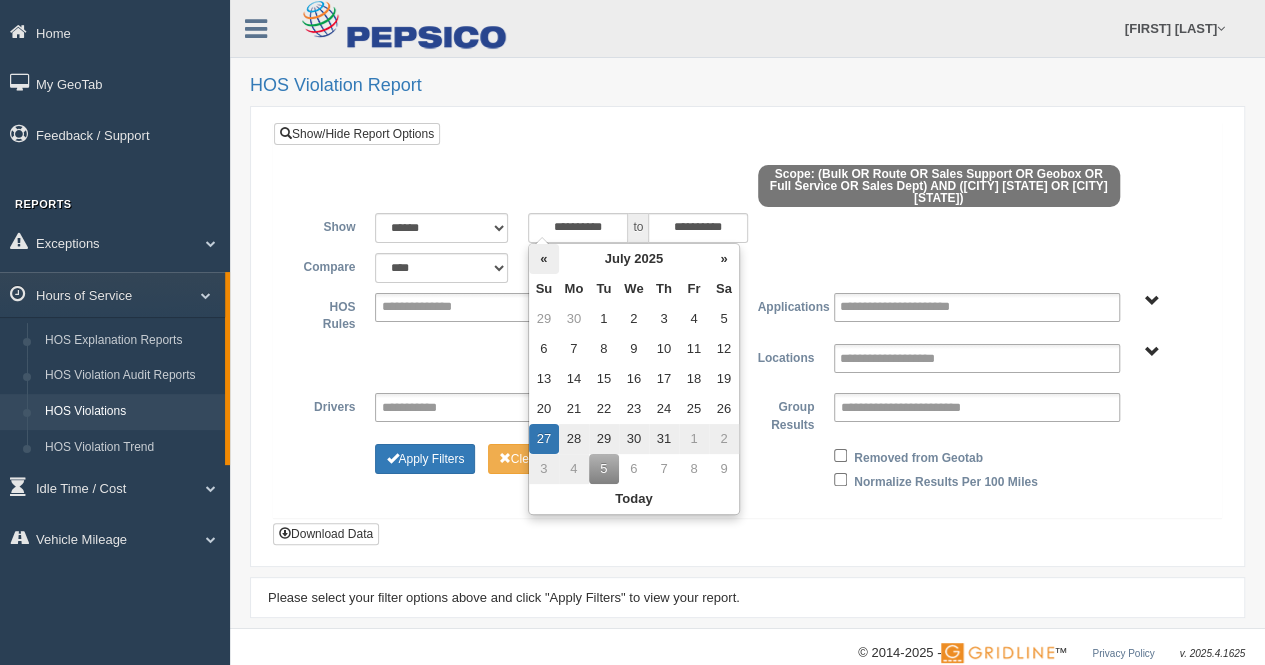 click on "«" at bounding box center (544, 259) 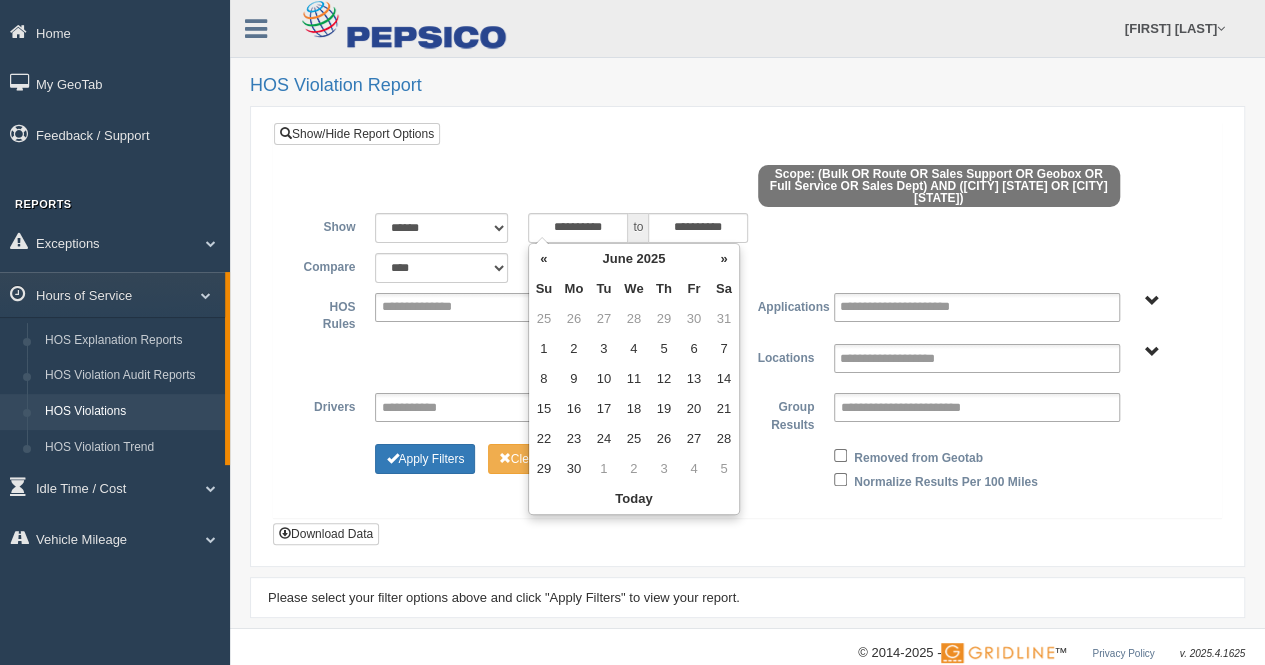 click on "«" at bounding box center [544, 259] 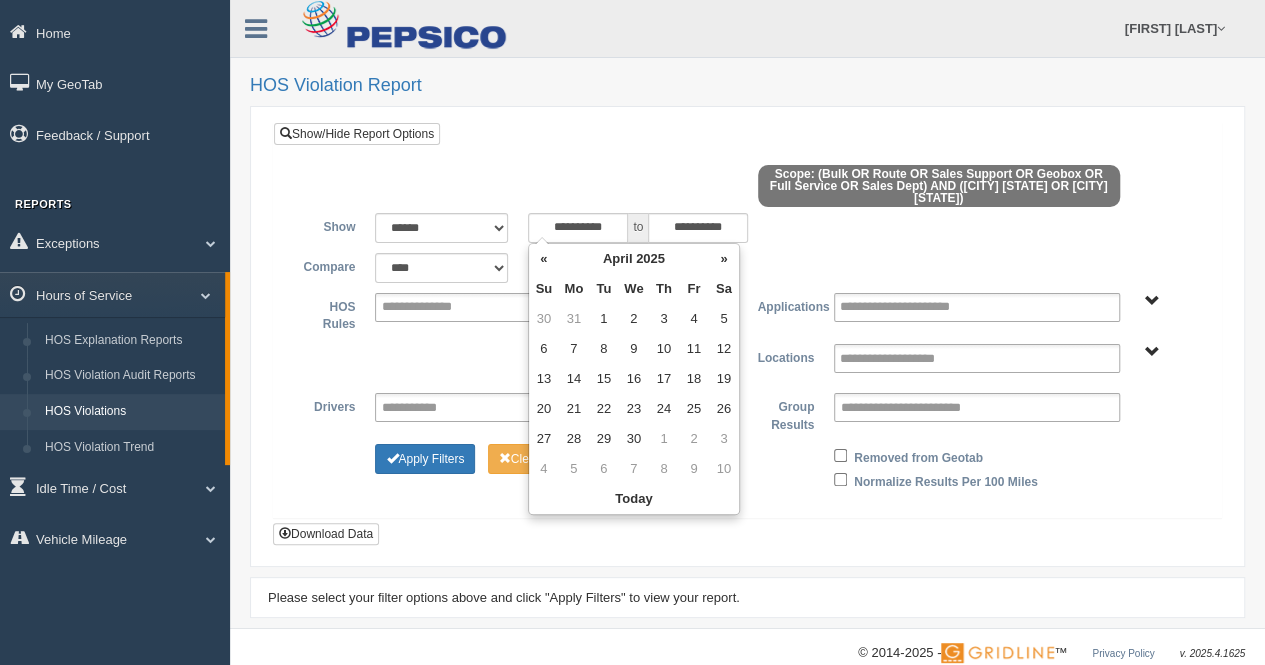 click on "«" at bounding box center (544, 259) 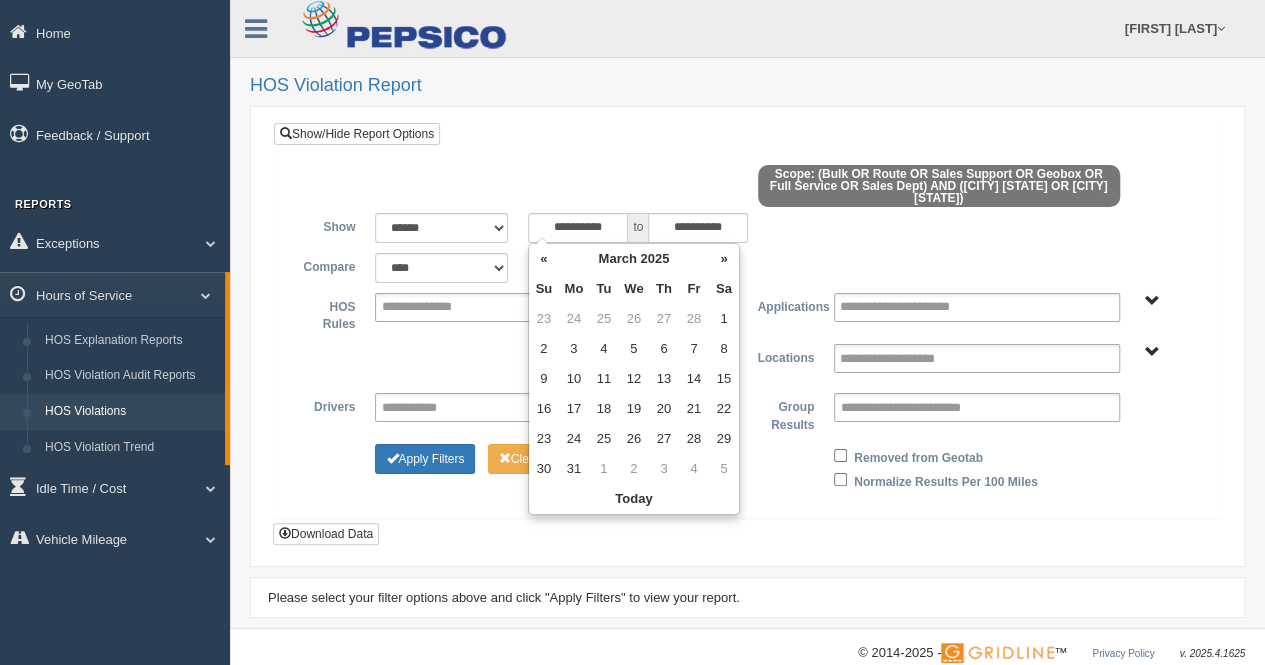 click on "«" at bounding box center (544, 259) 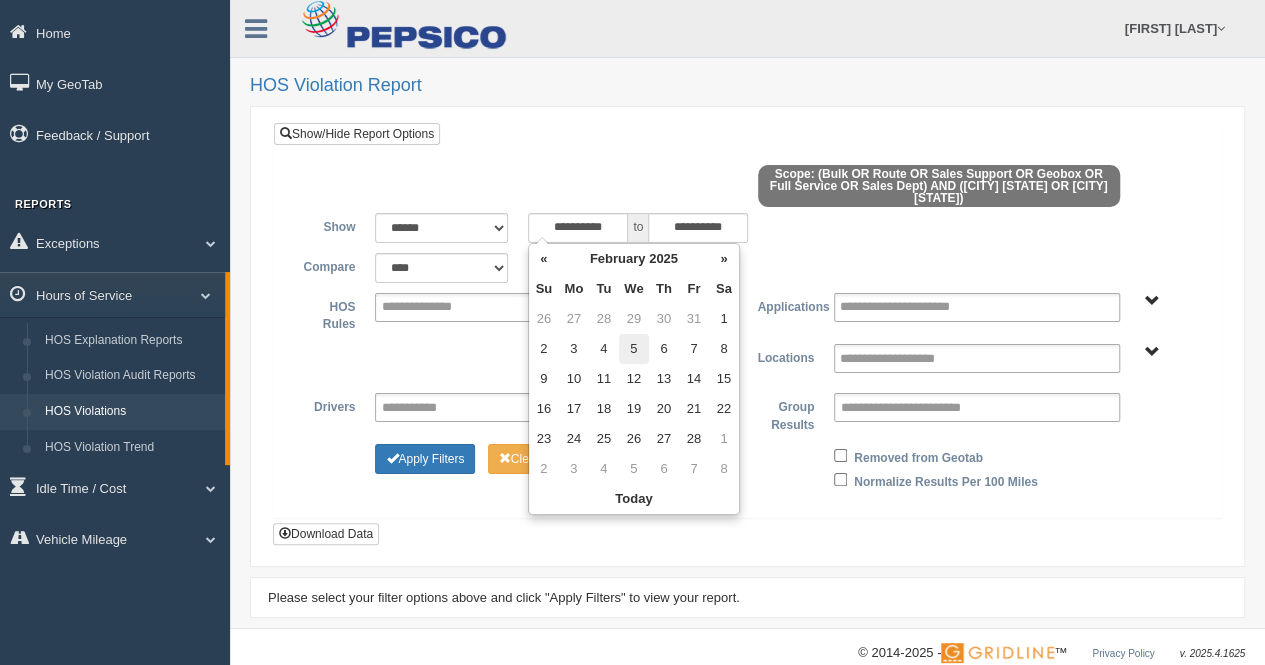 click on "5" at bounding box center (634, 349) 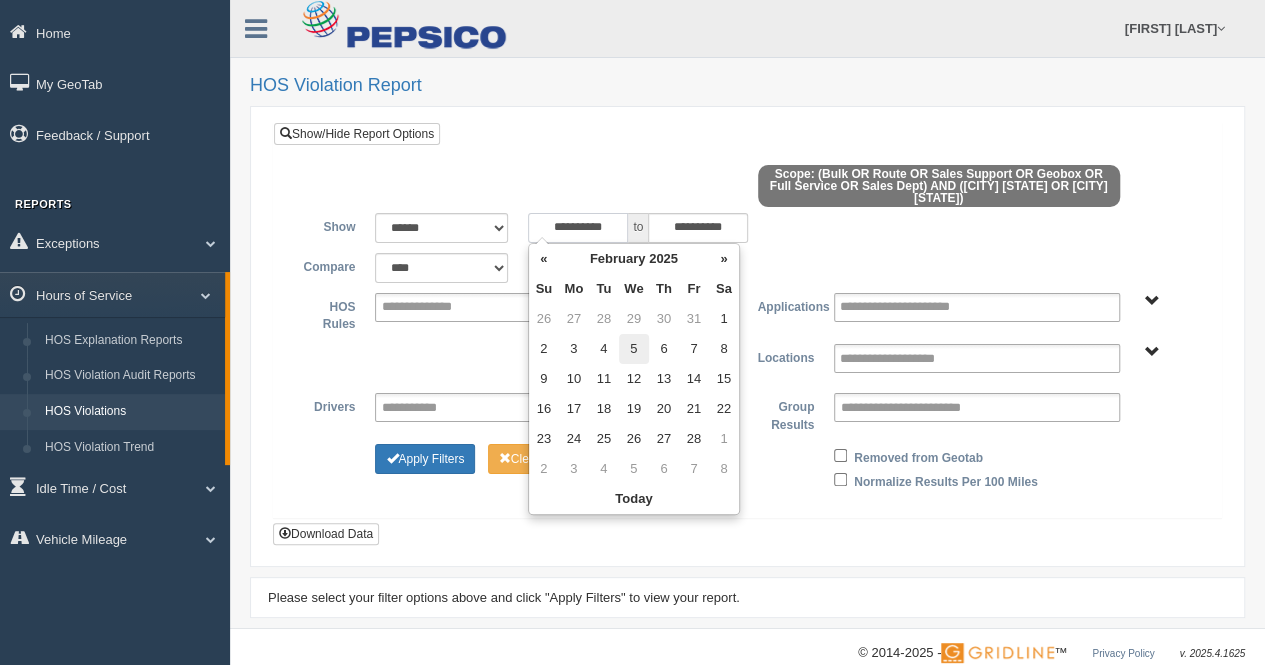 type on "**********" 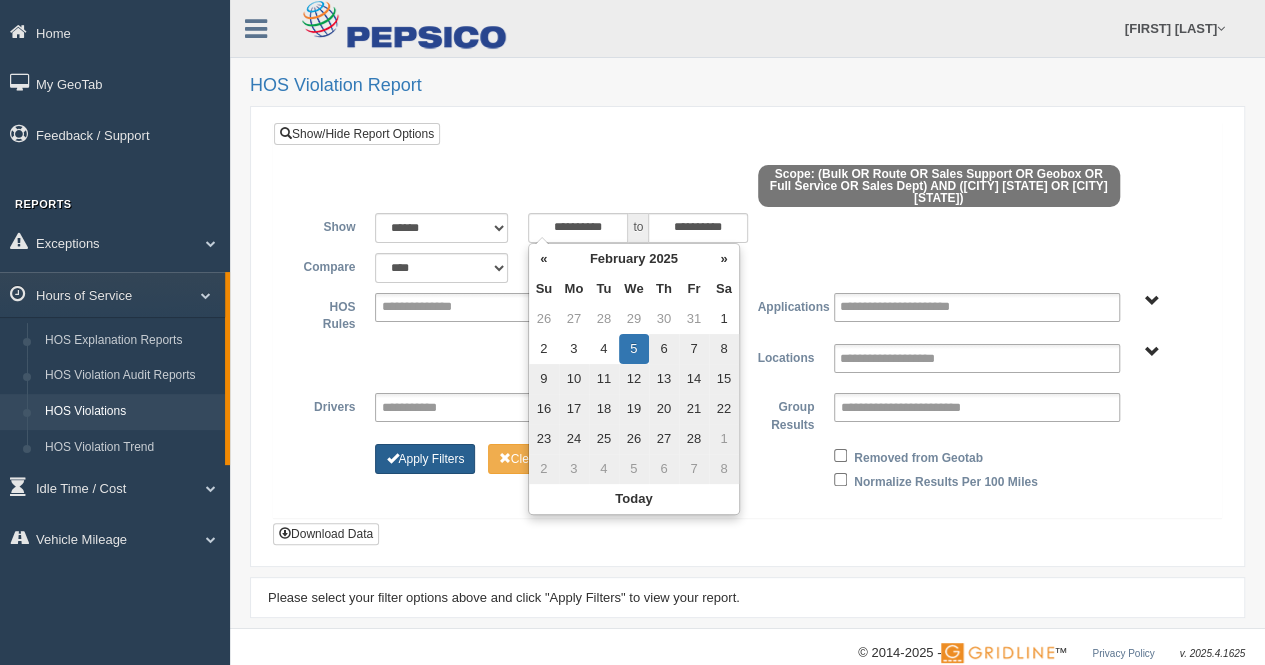 click on "Apply Filters" at bounding box center (425, 459) 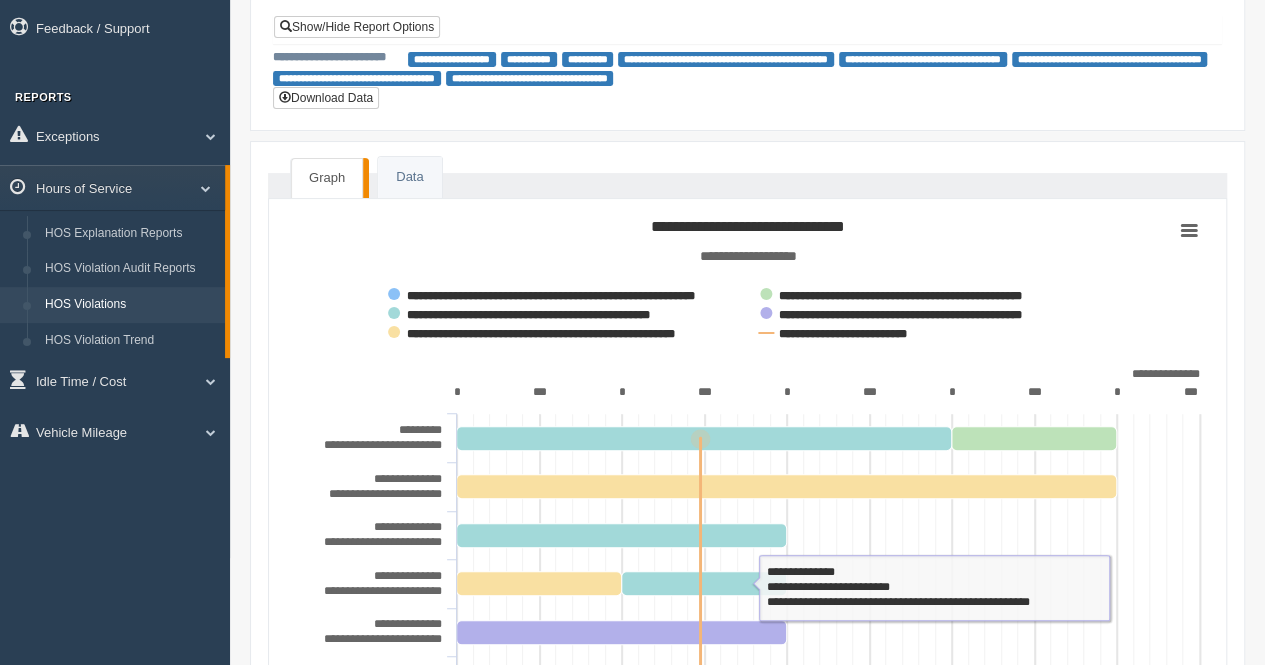 scroll, scrollTop: 0, scrollLeft: 0, axis: both 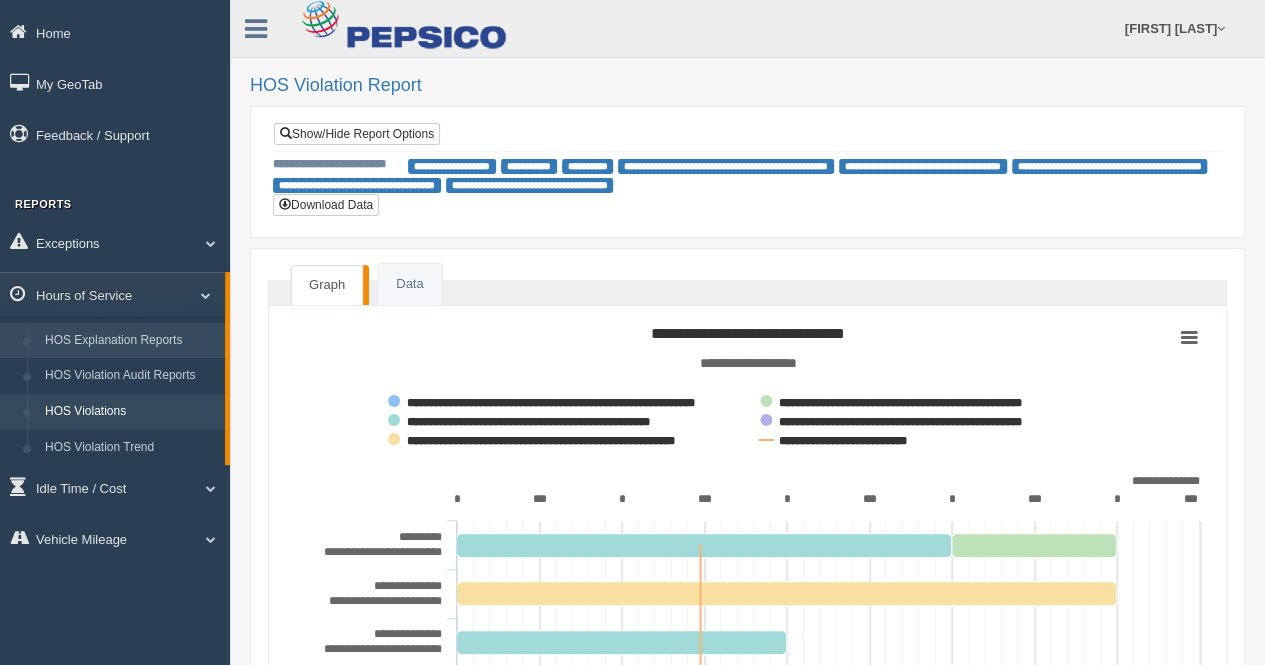 click on "HOS Explanation Reports" at bounding box center (130, 341) 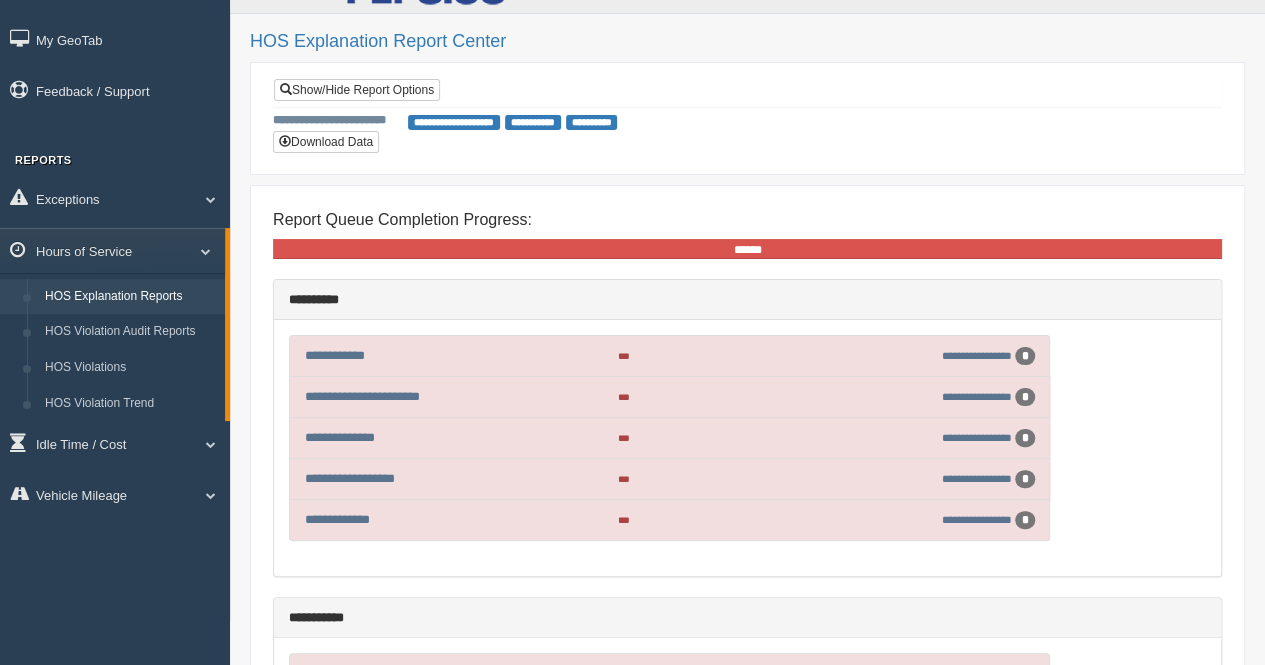 scroll, scrollTop: 0, scrollLeft: 0, axis: both 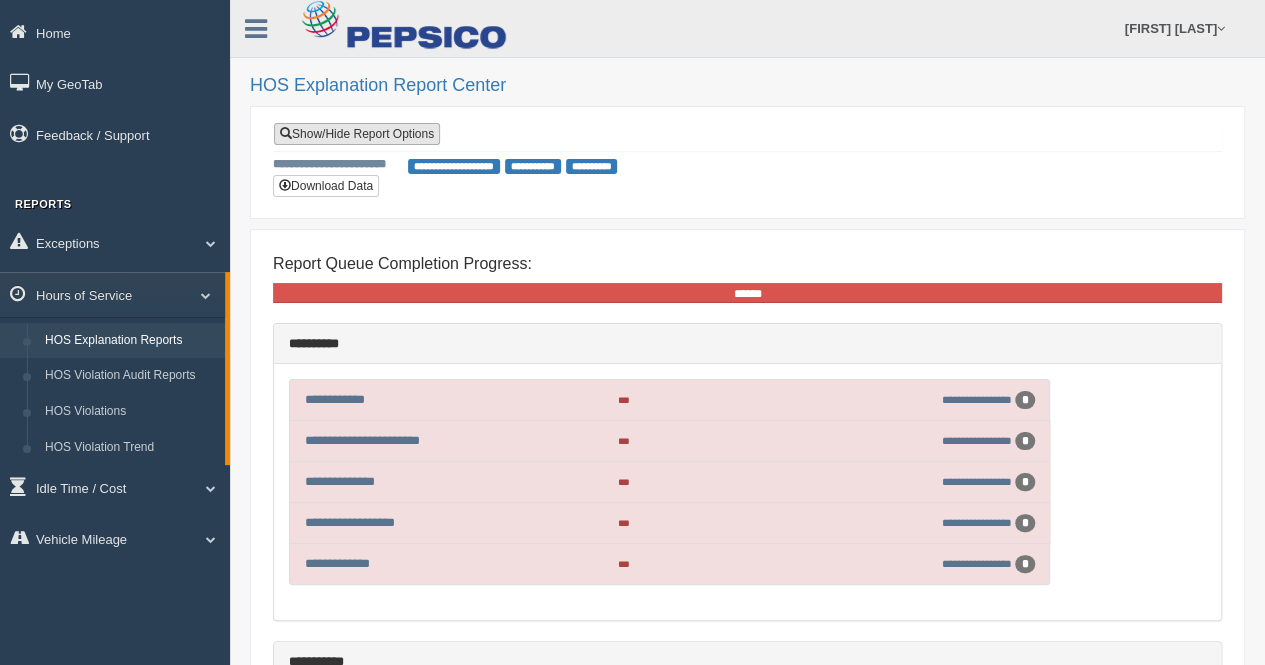 click on "Show/Hide Report Options" at bounding box center (357, 134) 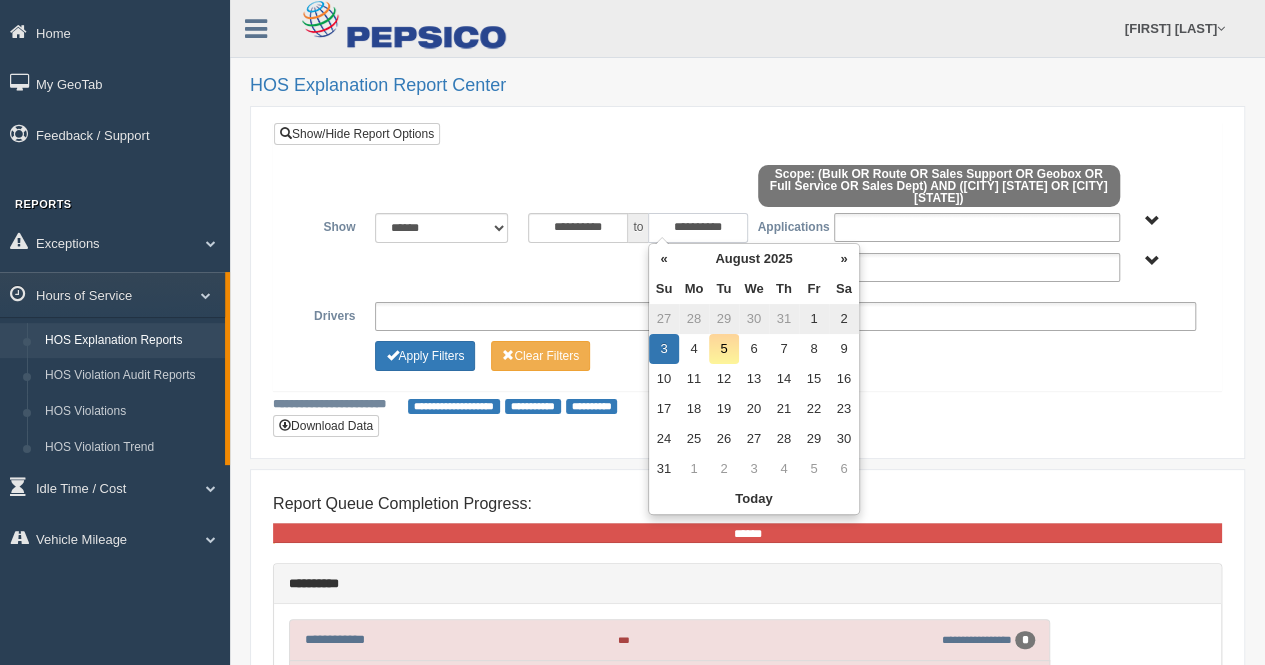 click on "**********" at bounding box center (698, 228) 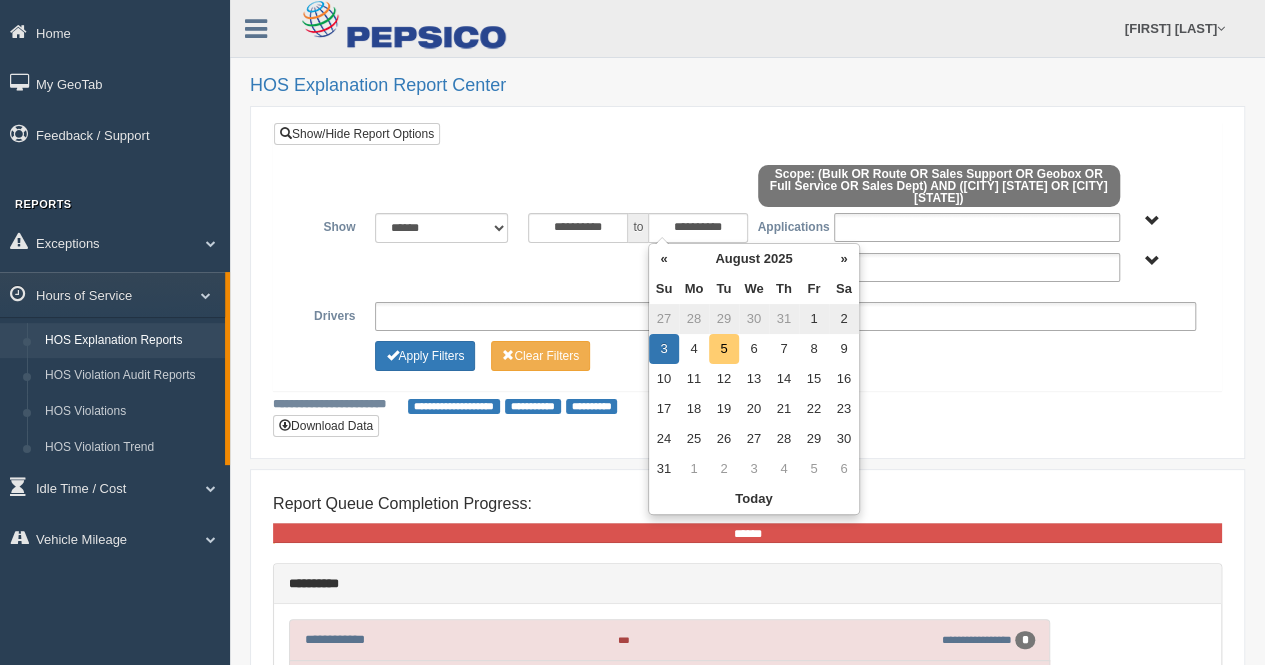 click on "5" at bounding box center (724, 349) 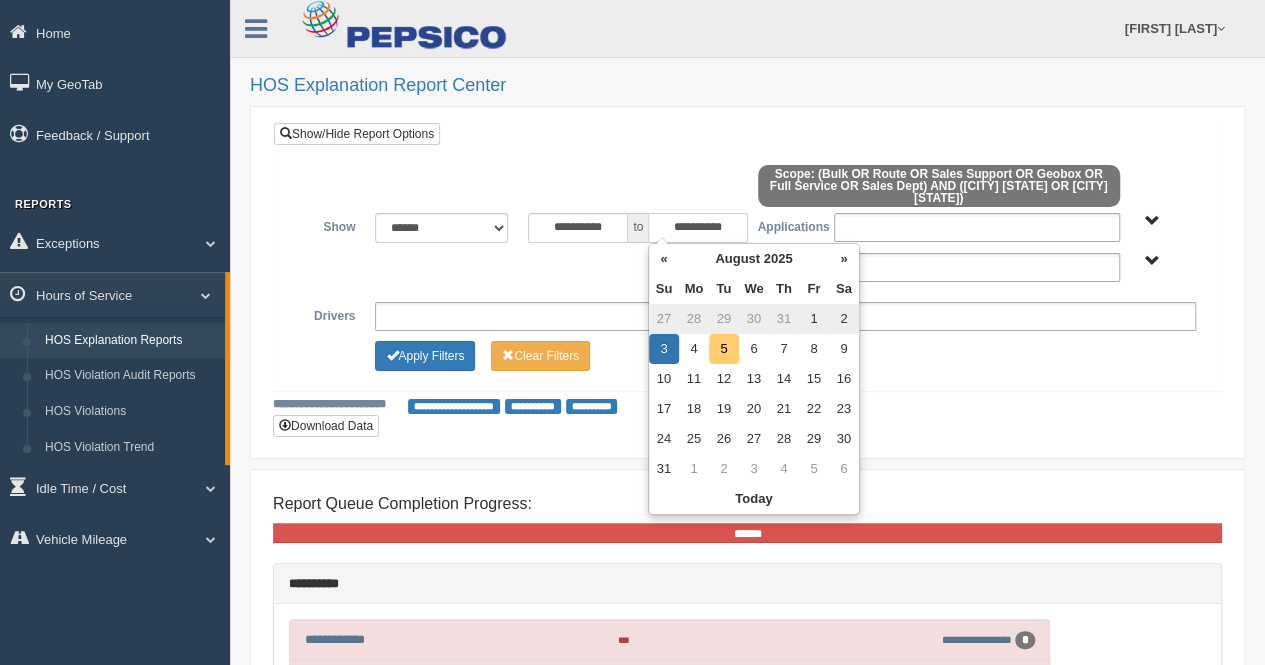 type on "**********" 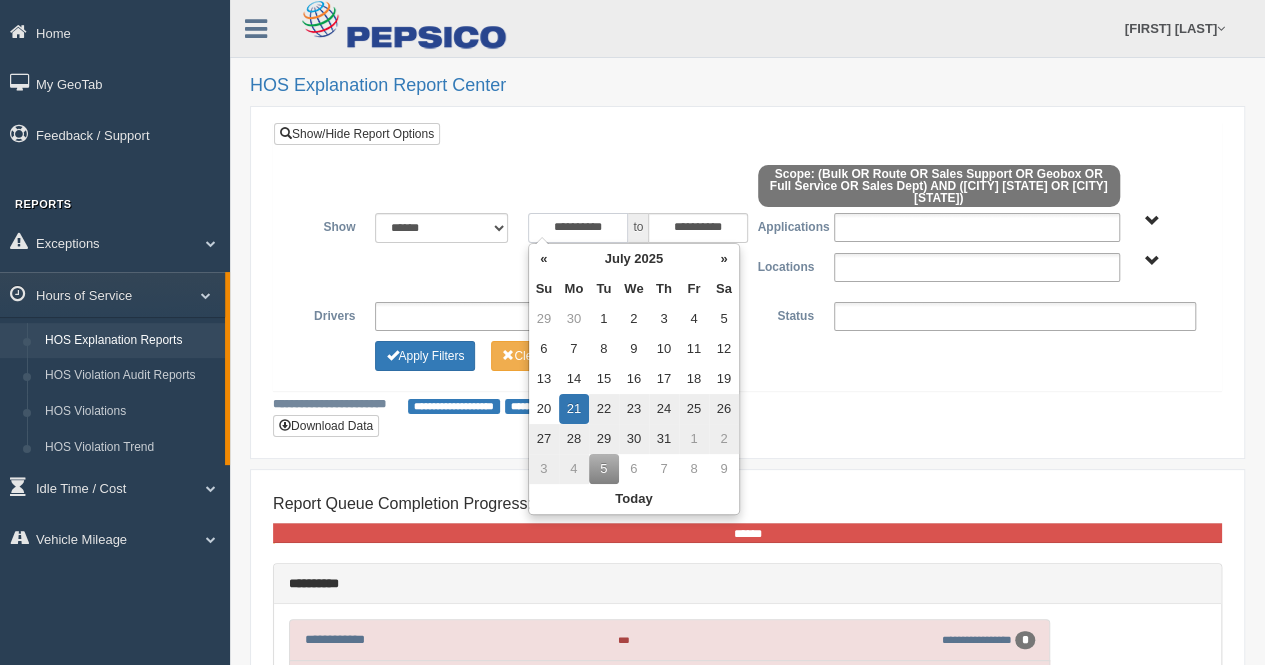click on "**********" at bounding box center (578, 228) 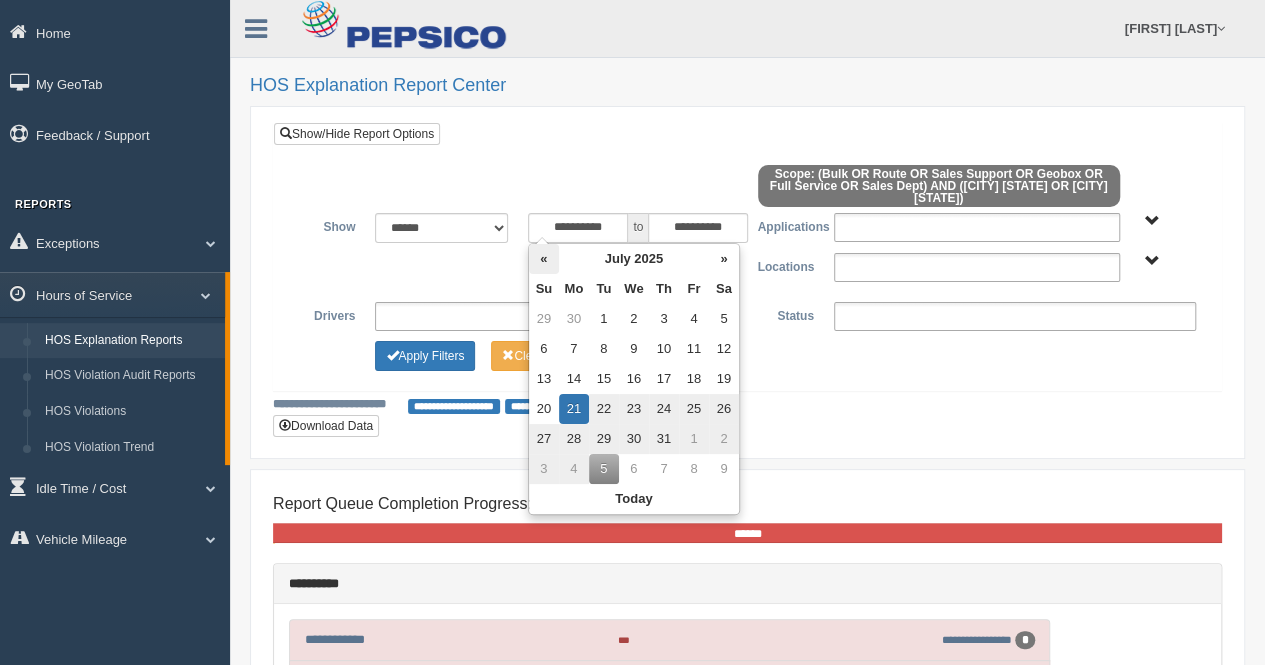click on "«" at bounding box center [544, 259] 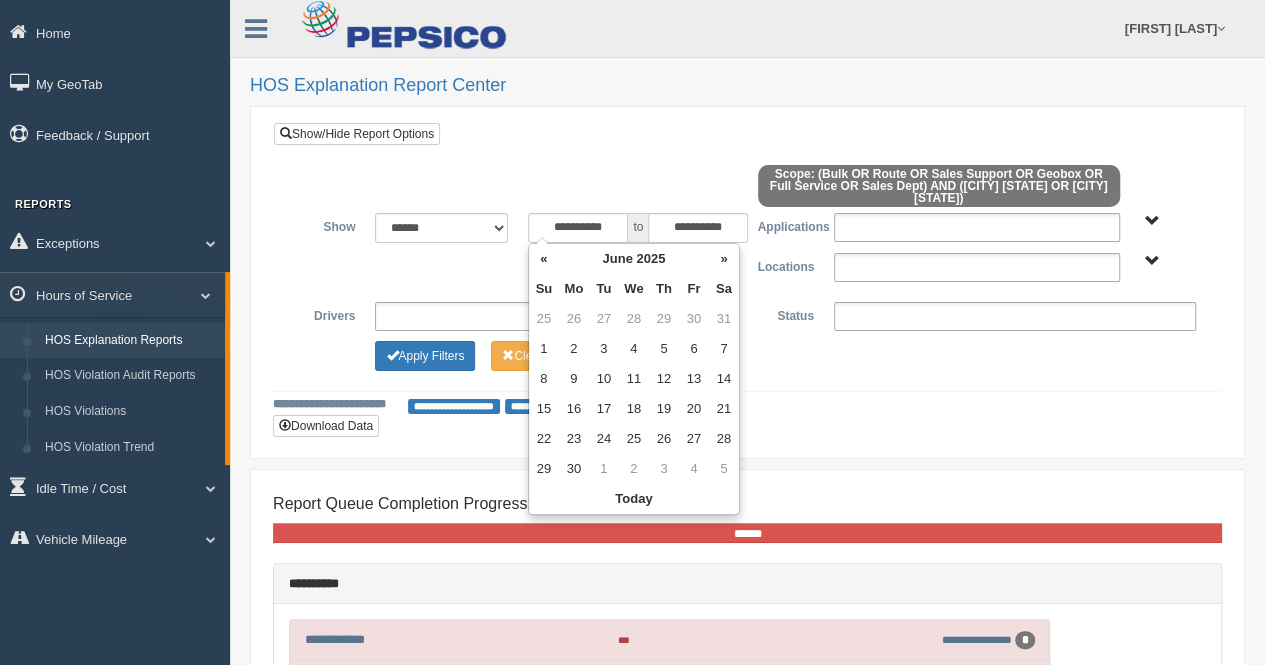 click on "«" at bounding box center [544, 259] 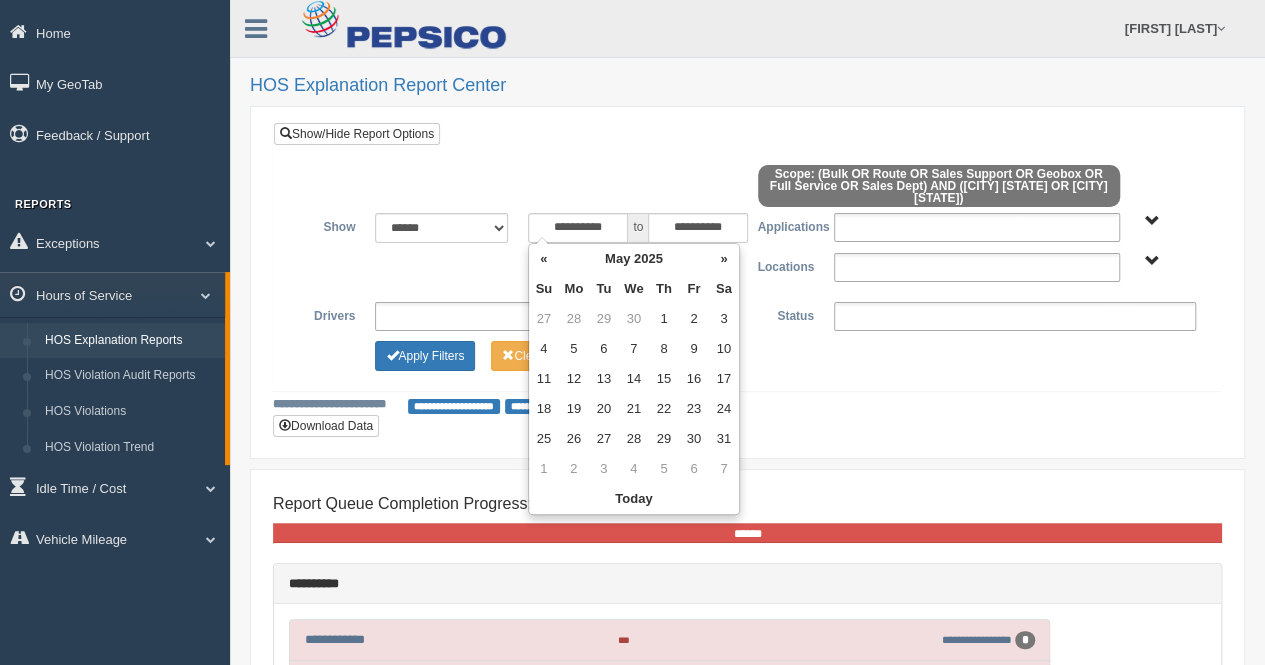 click on "«" at bounding box center [544, 259] 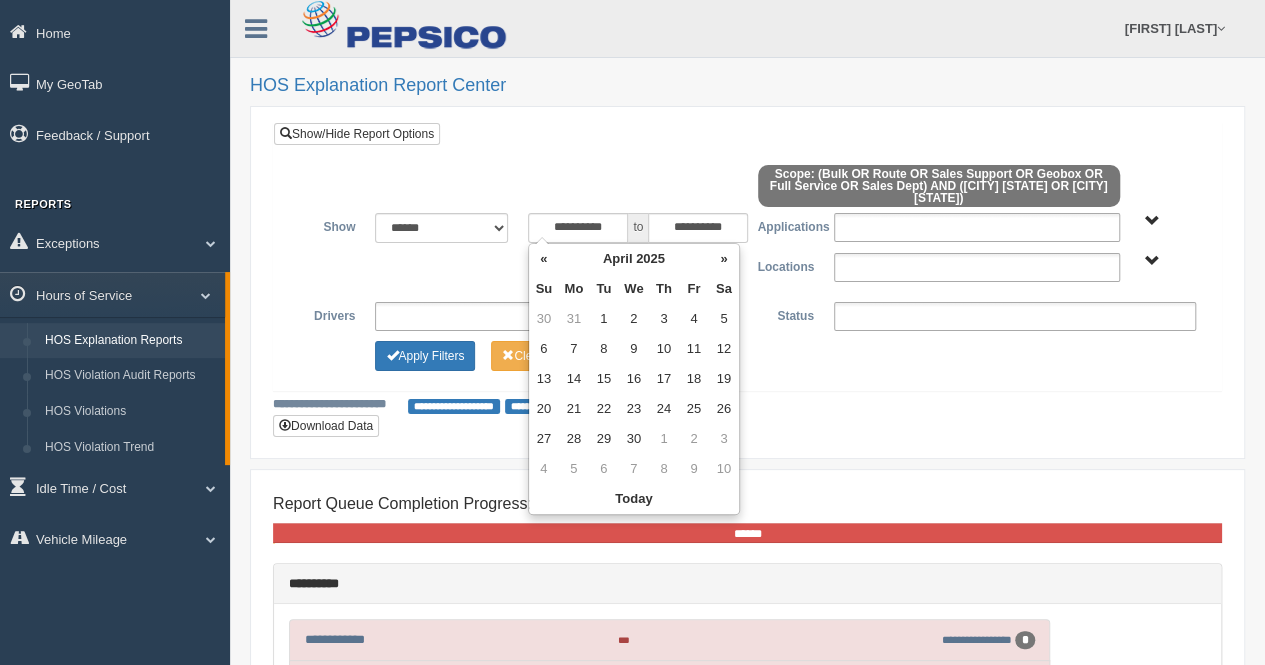 click on "«" at bounding box center [544, 259] 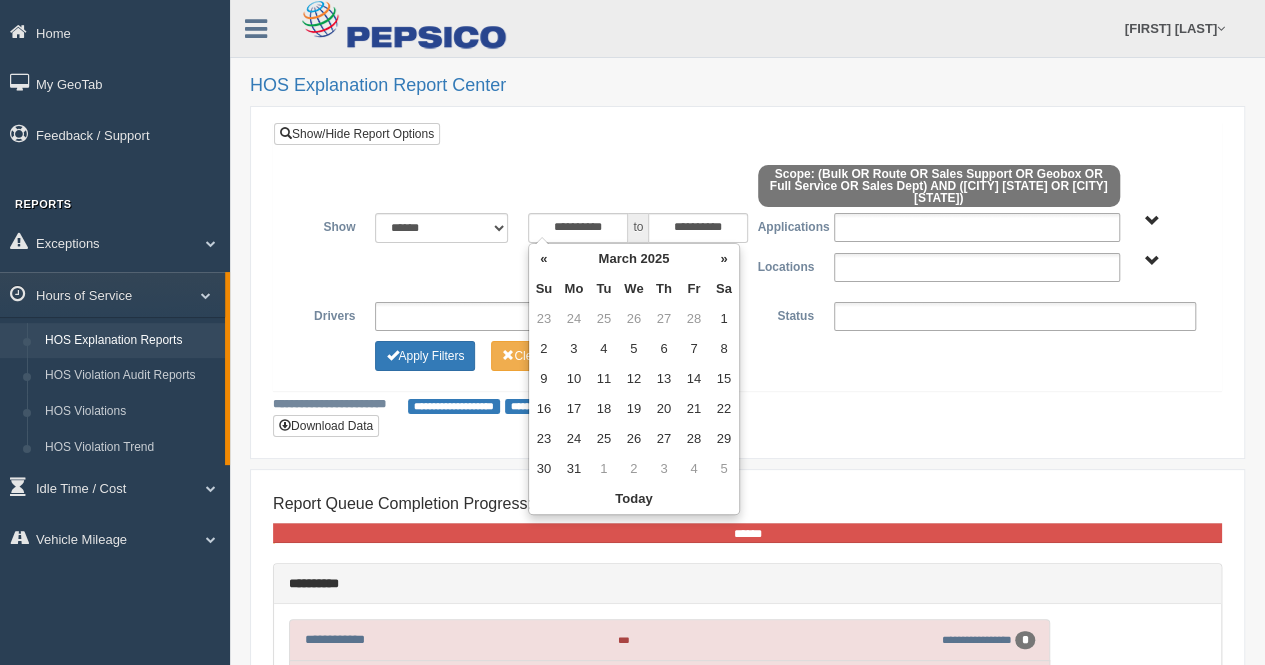 click on "«" at bounding box center [544, 259] 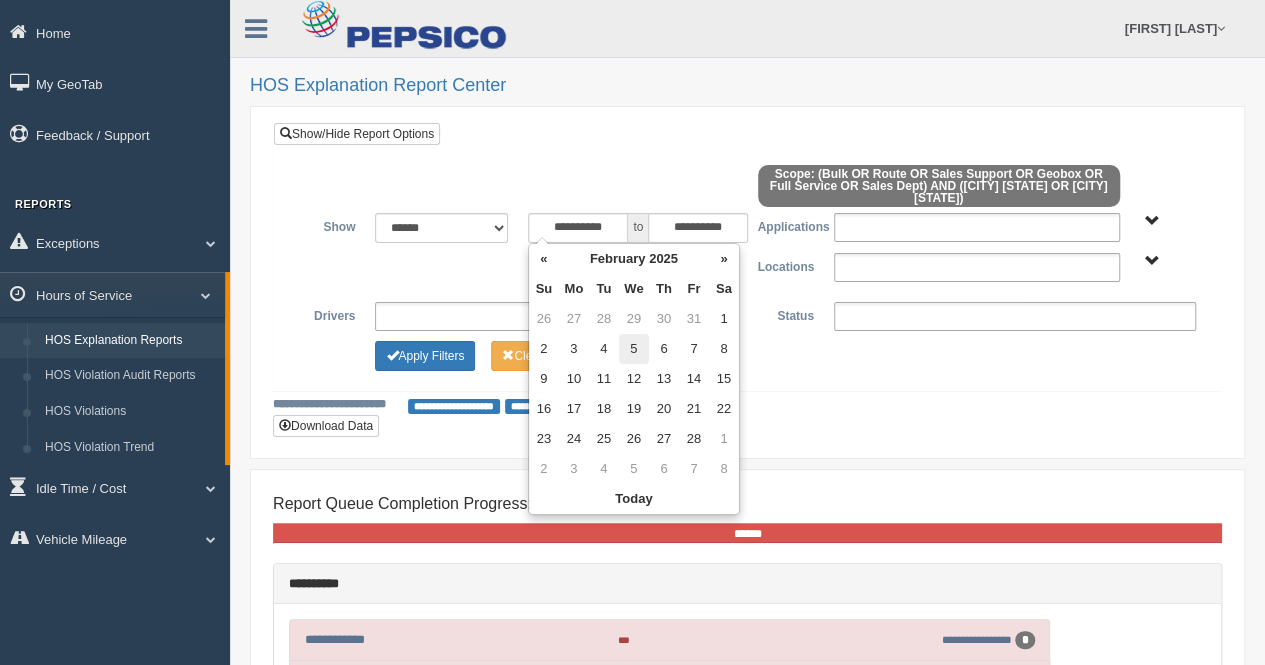 click on "5" at bounding box center (634, 349) 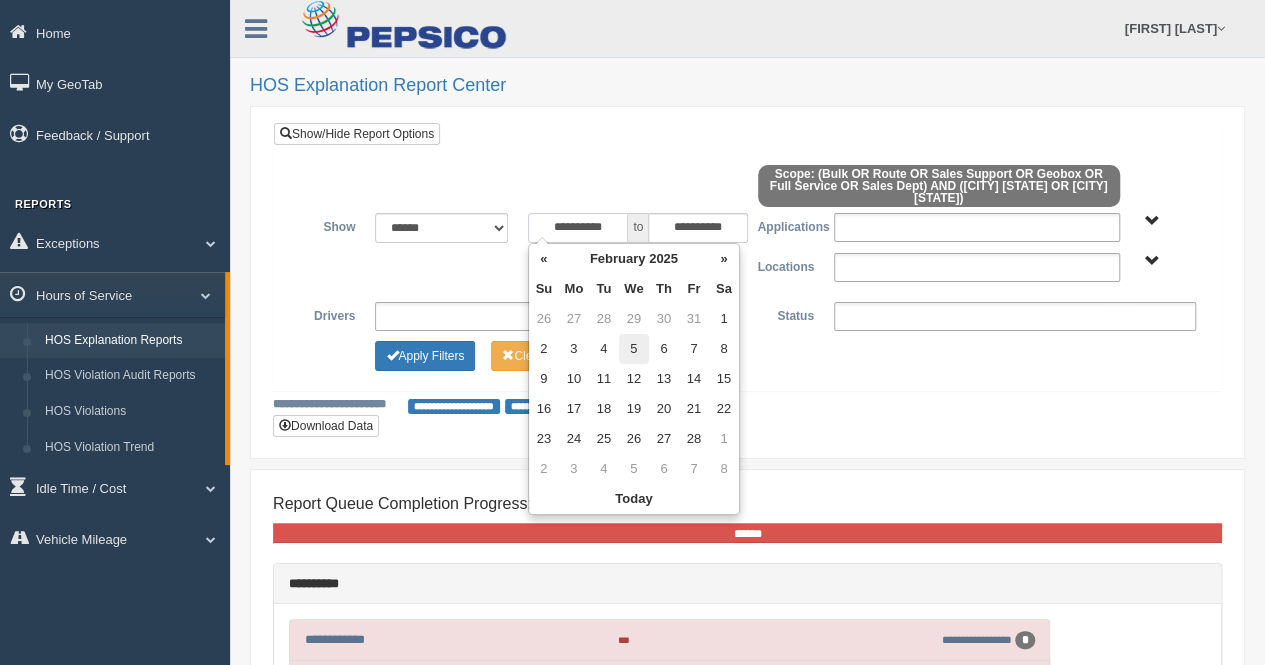 type on "**********" 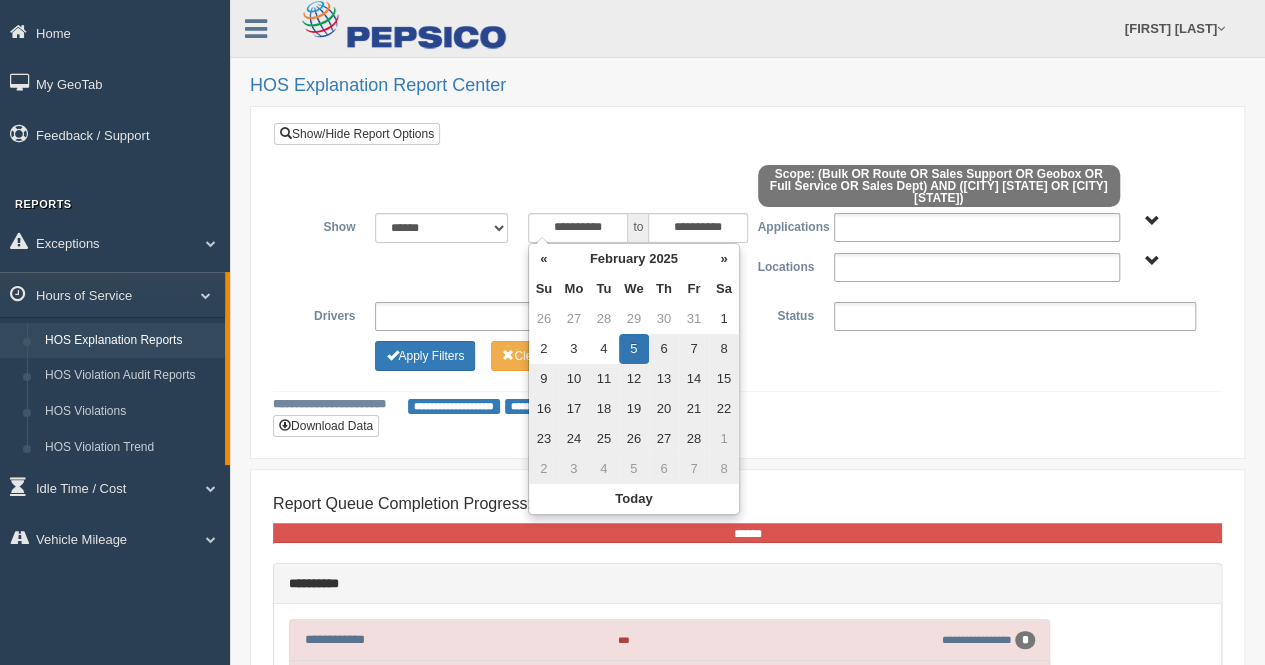 type 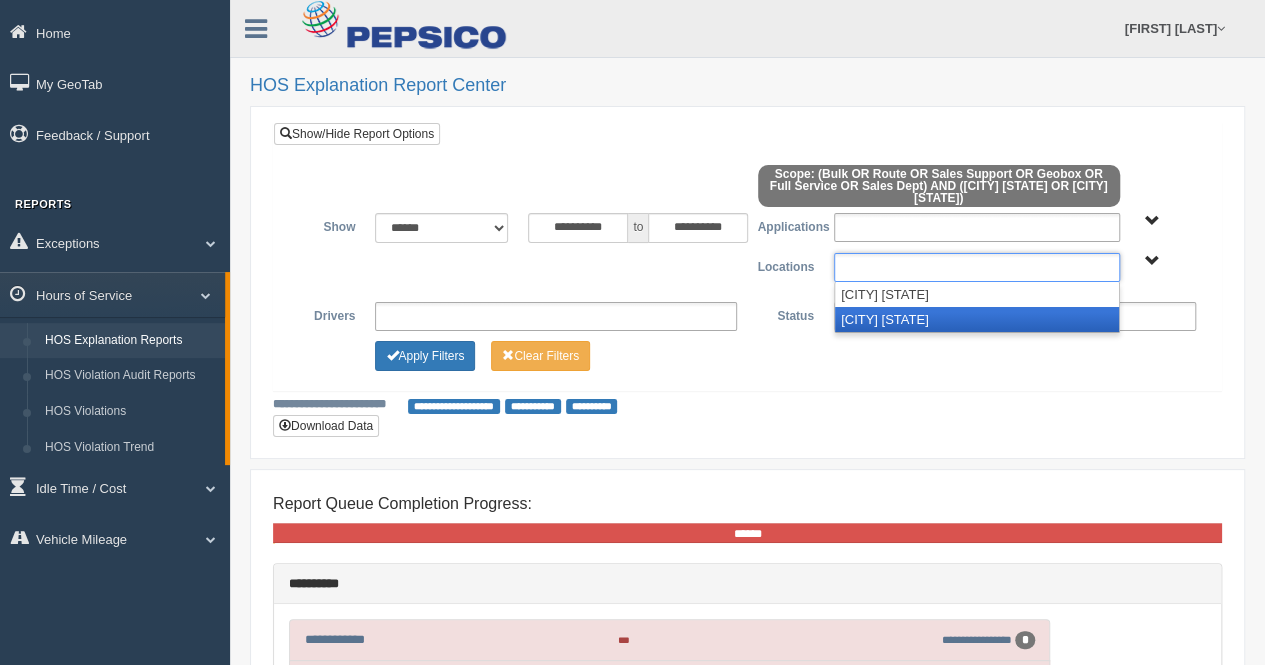 click on "[CITY] [STATE]" at bounding box center (977, 319) 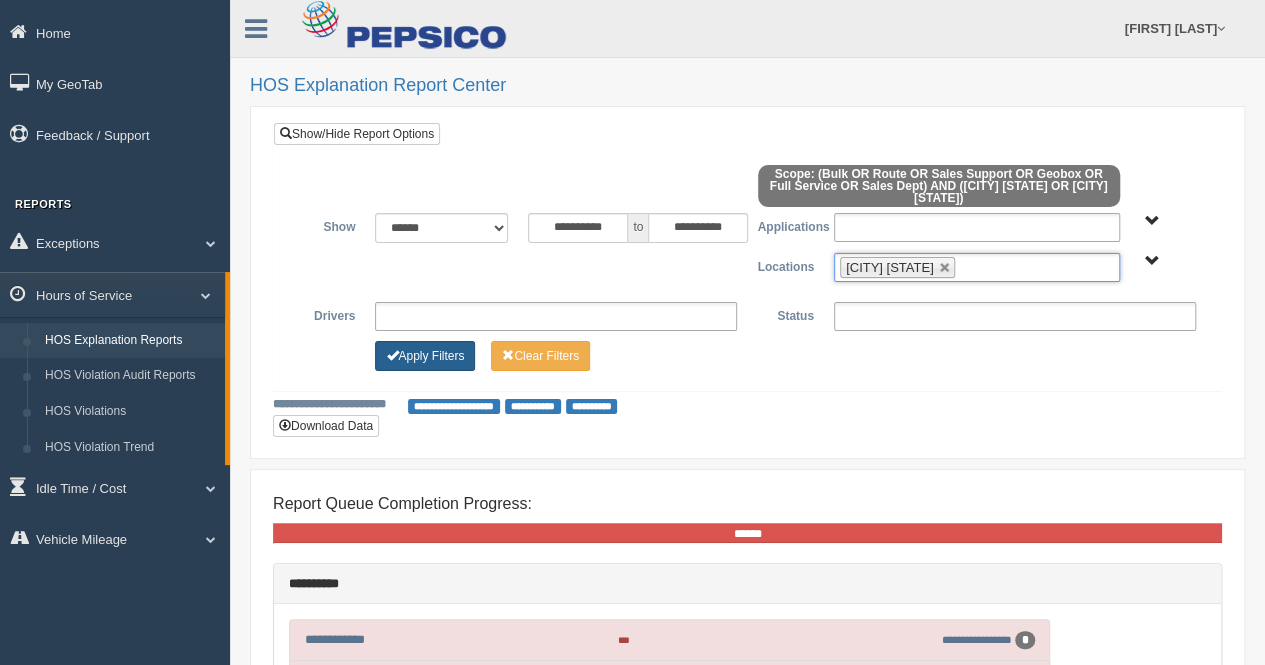 click on "Apply Filters" at bounding box center (425, 356) 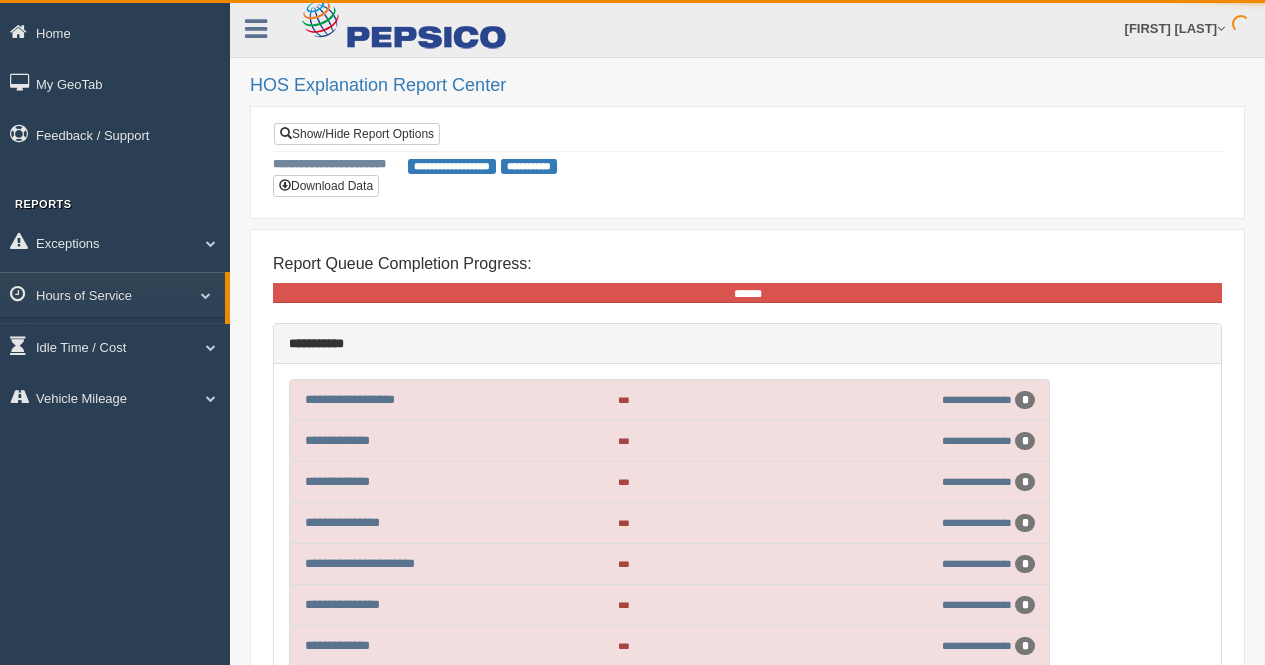 scroll, scrollTop: 0, scrollLeft: 0, axis: both 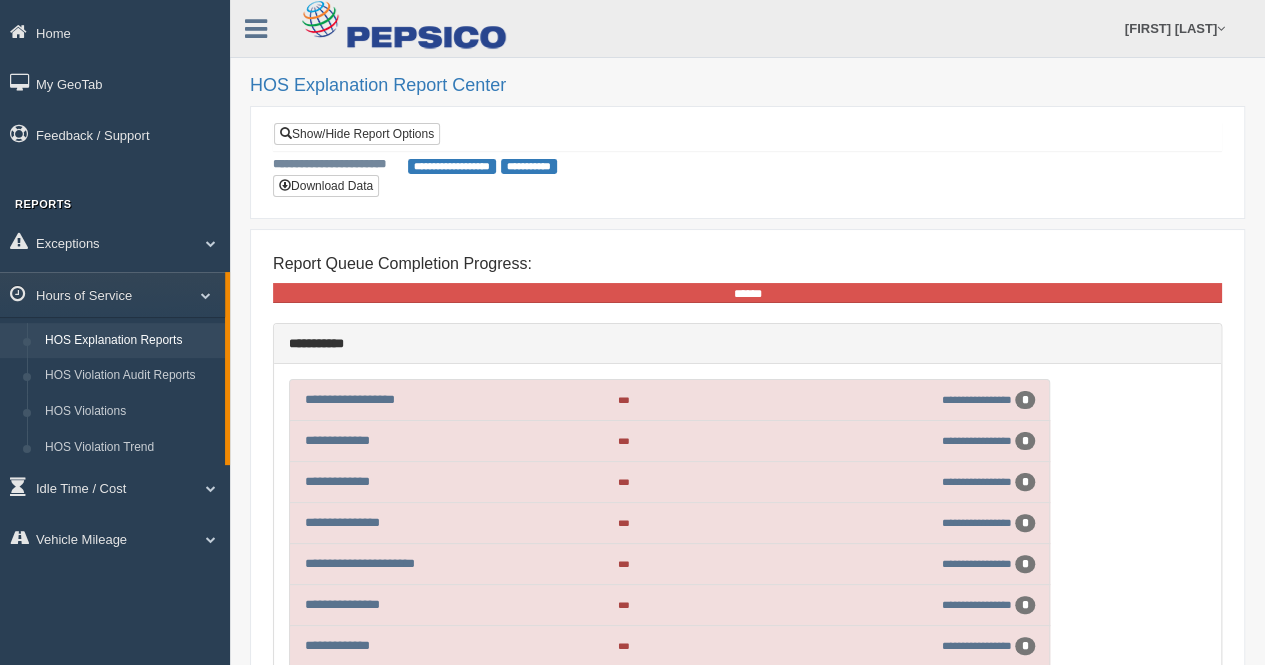 click on "**********" at bounding box center (747, 162) 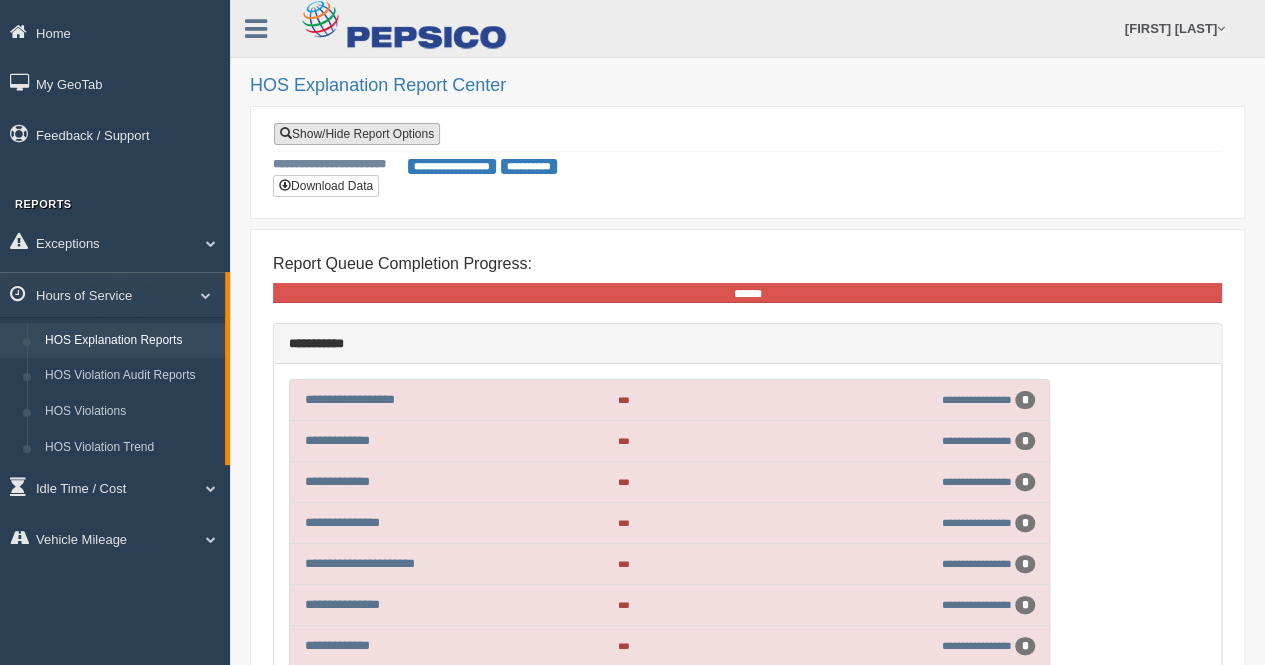 click on "Show/Hide Report Options" at bounding box center (357, 134) 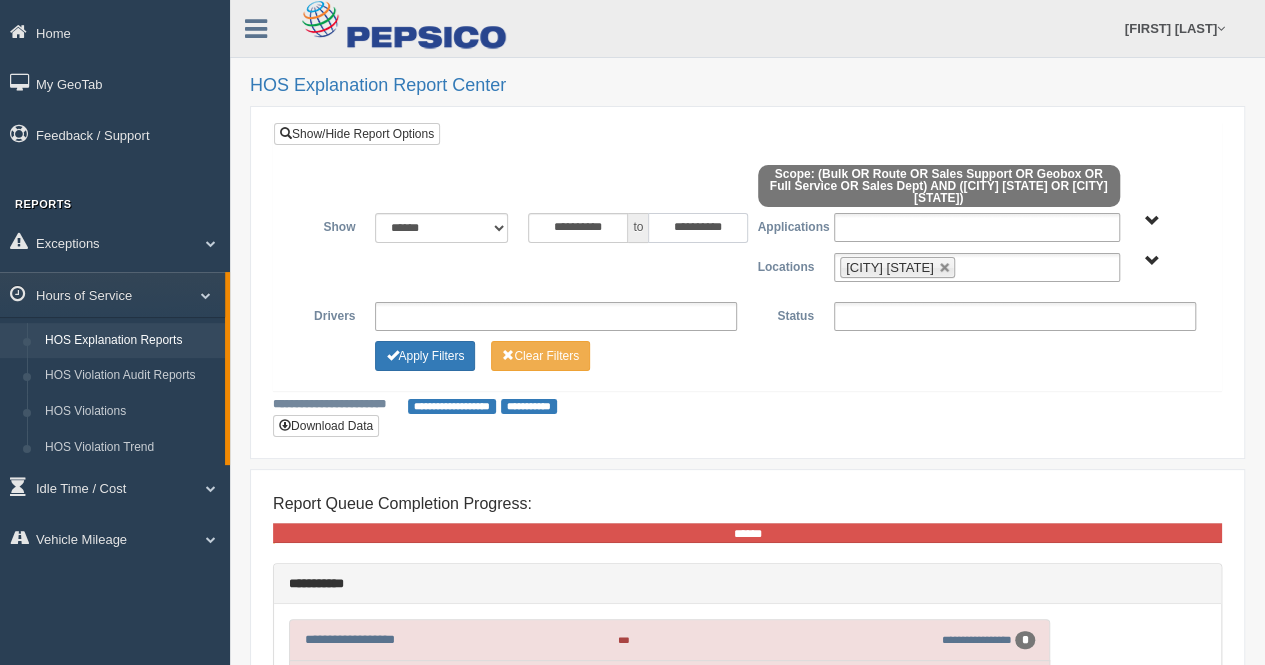 click on "**********" at bounding box center [698, 228] 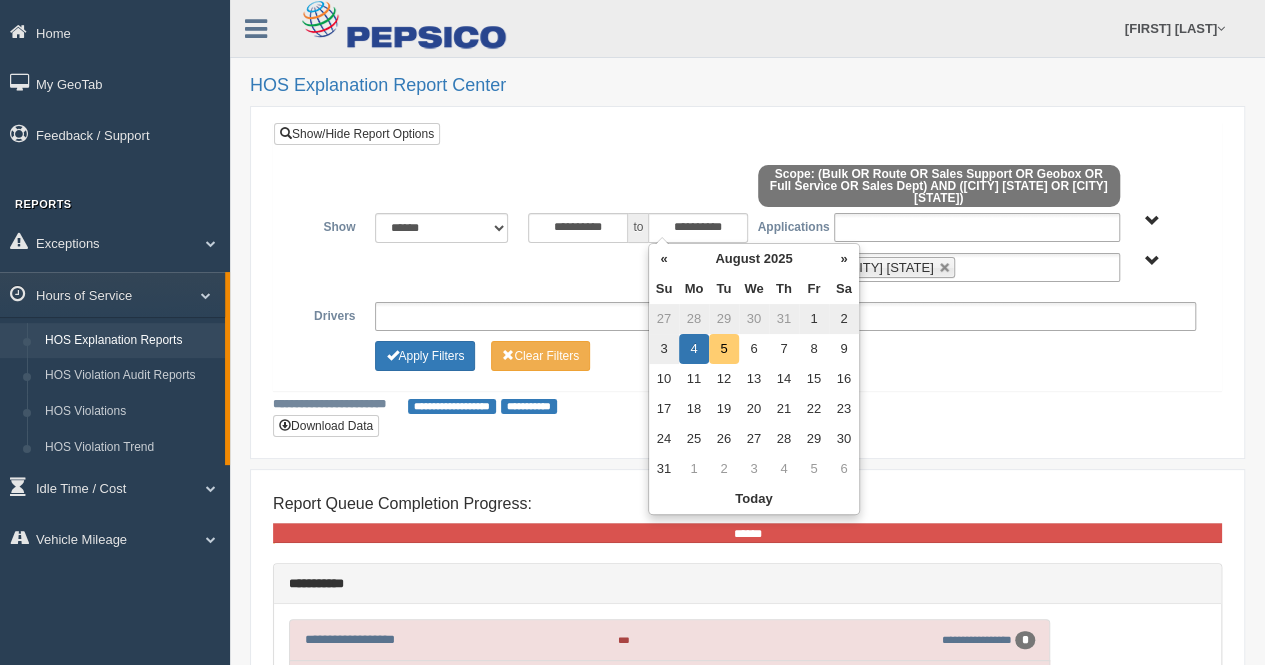 click on "5" at bounding box center (724, 349) 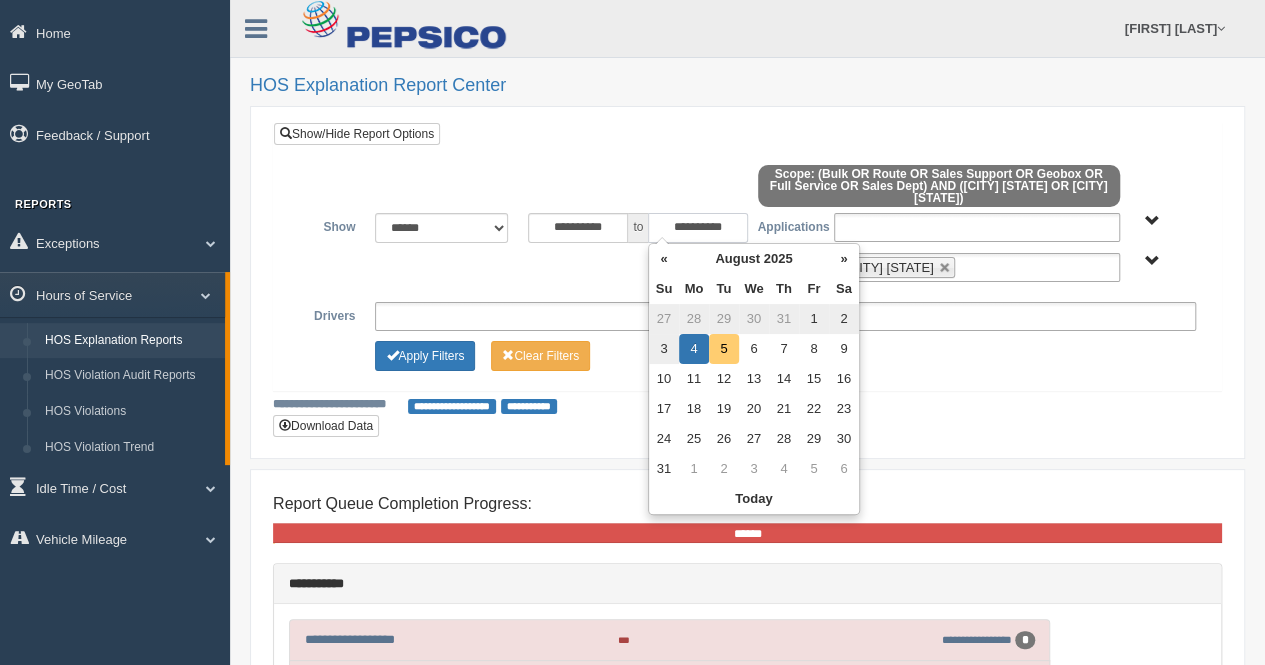 type on "**********" 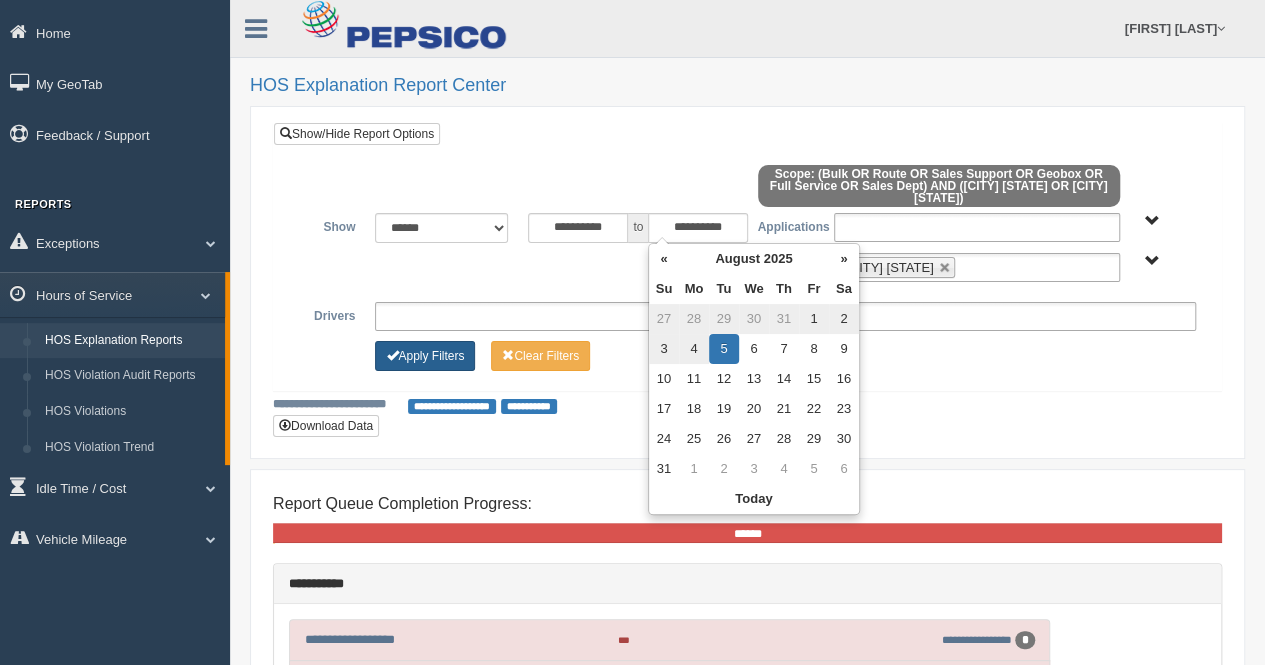 click on "Apply Filters" at bounding box center [425, 356] 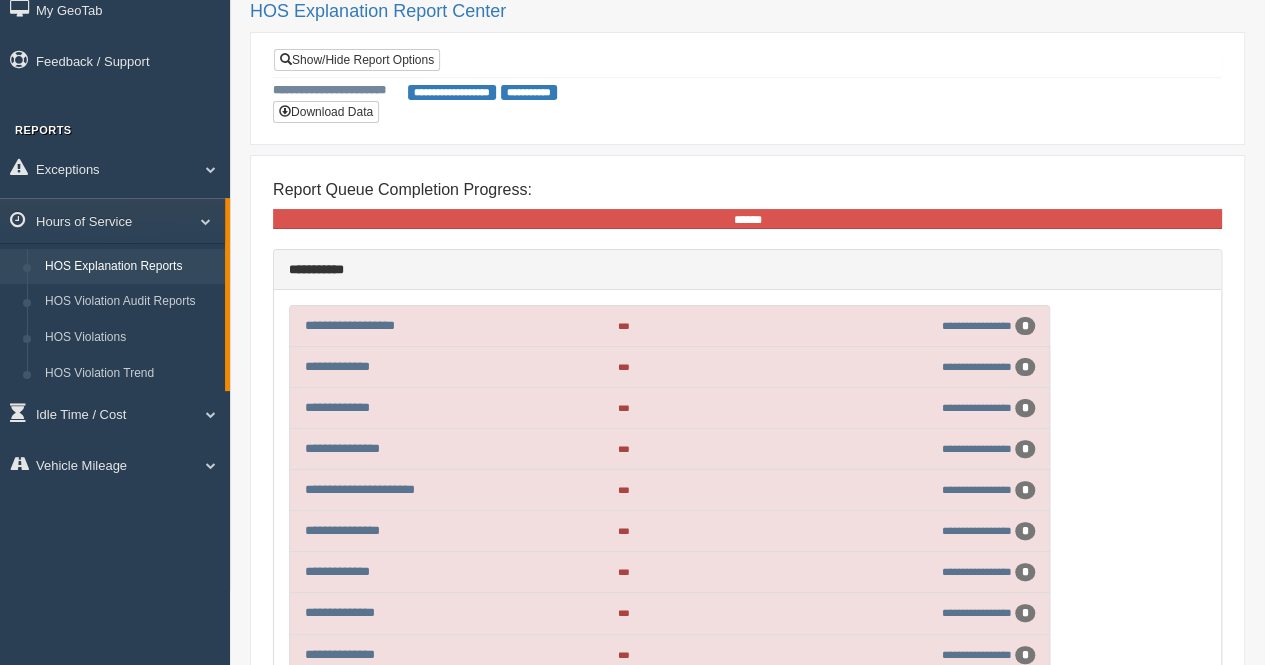 scroll, scrollTop: 0, scrollLeft: 0, axis: both 